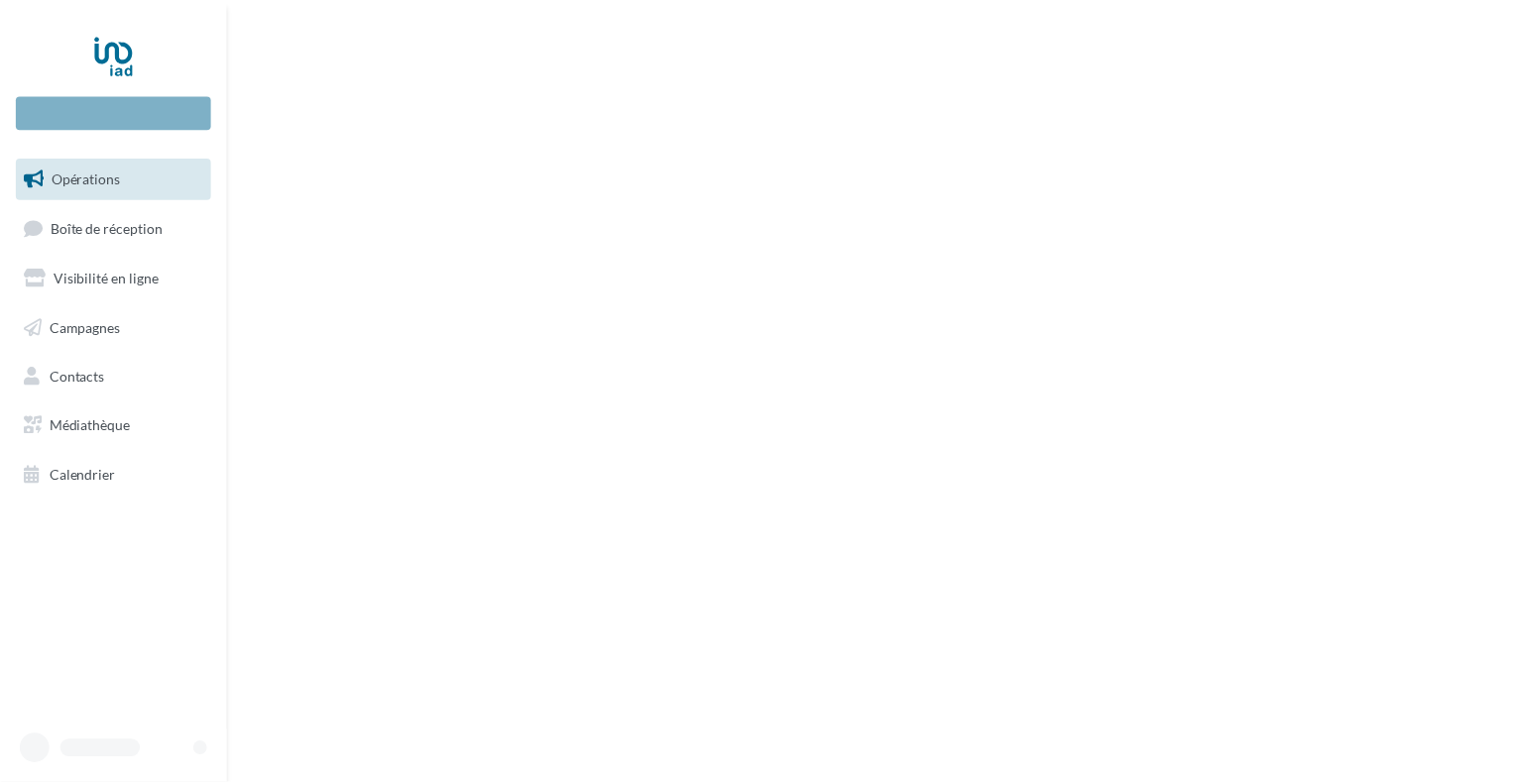 scroll, scrollTop: 0, scrollLeft: 0, axis: both 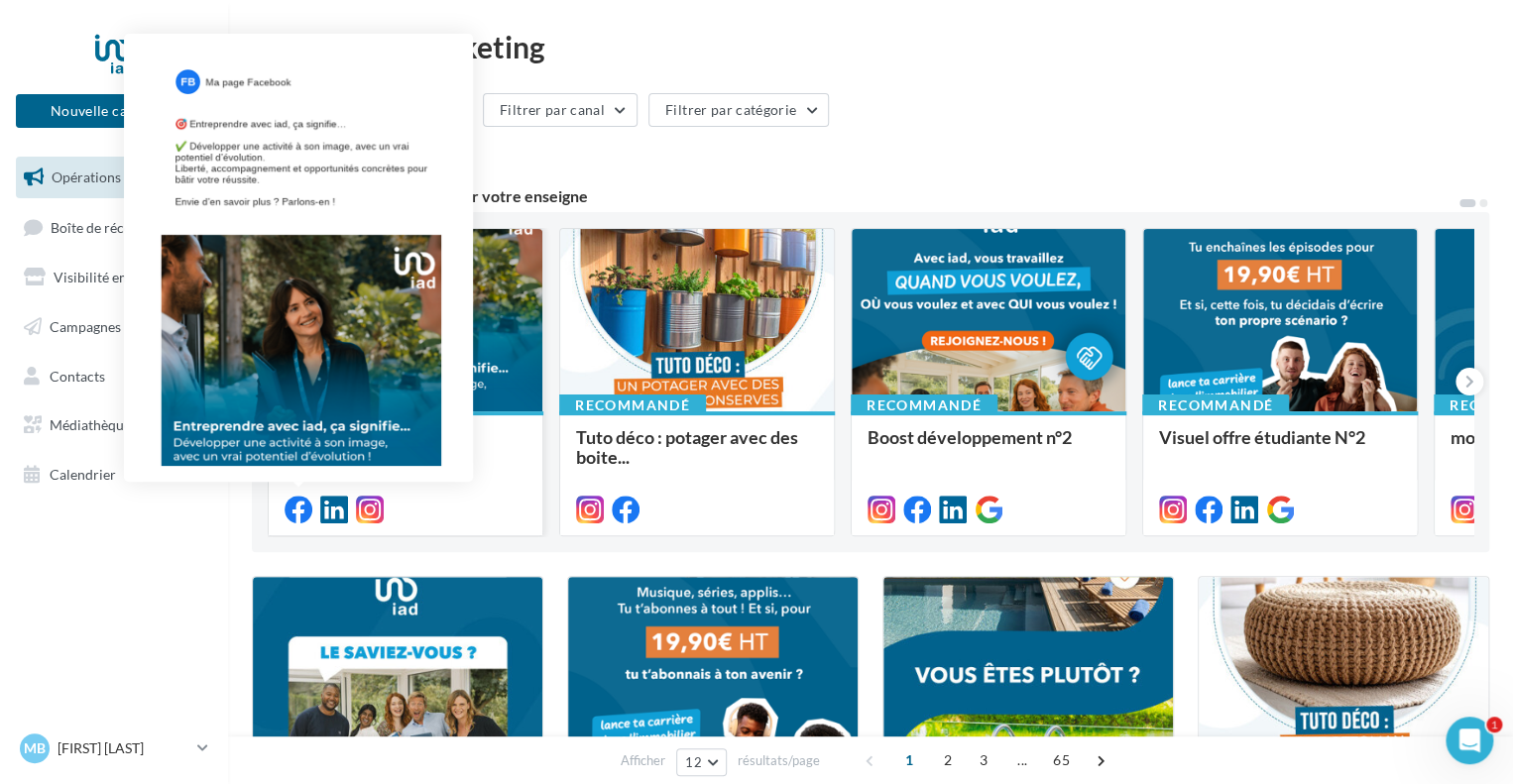 click at bounding box center [298, 509] 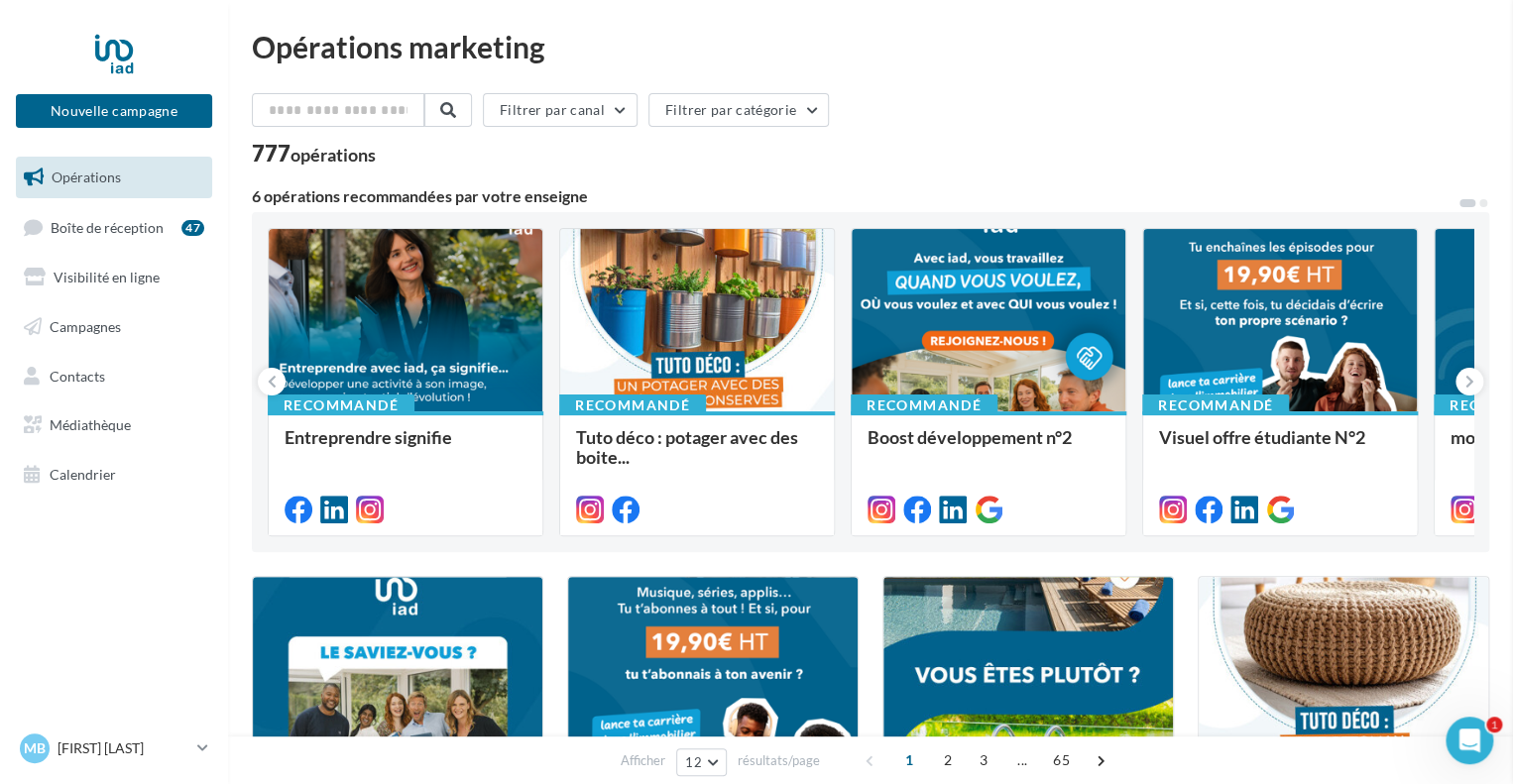 click on "Entreprendre signifie
Description
Non renseignée
Facebook
Nouvelle com Facebook
Type
Post
Prévisualisation
Commentaires
(0)
La prévisualisation est non-contractuelle
Fermer
Commencer l'édition" at bounding box center (871, 1657) 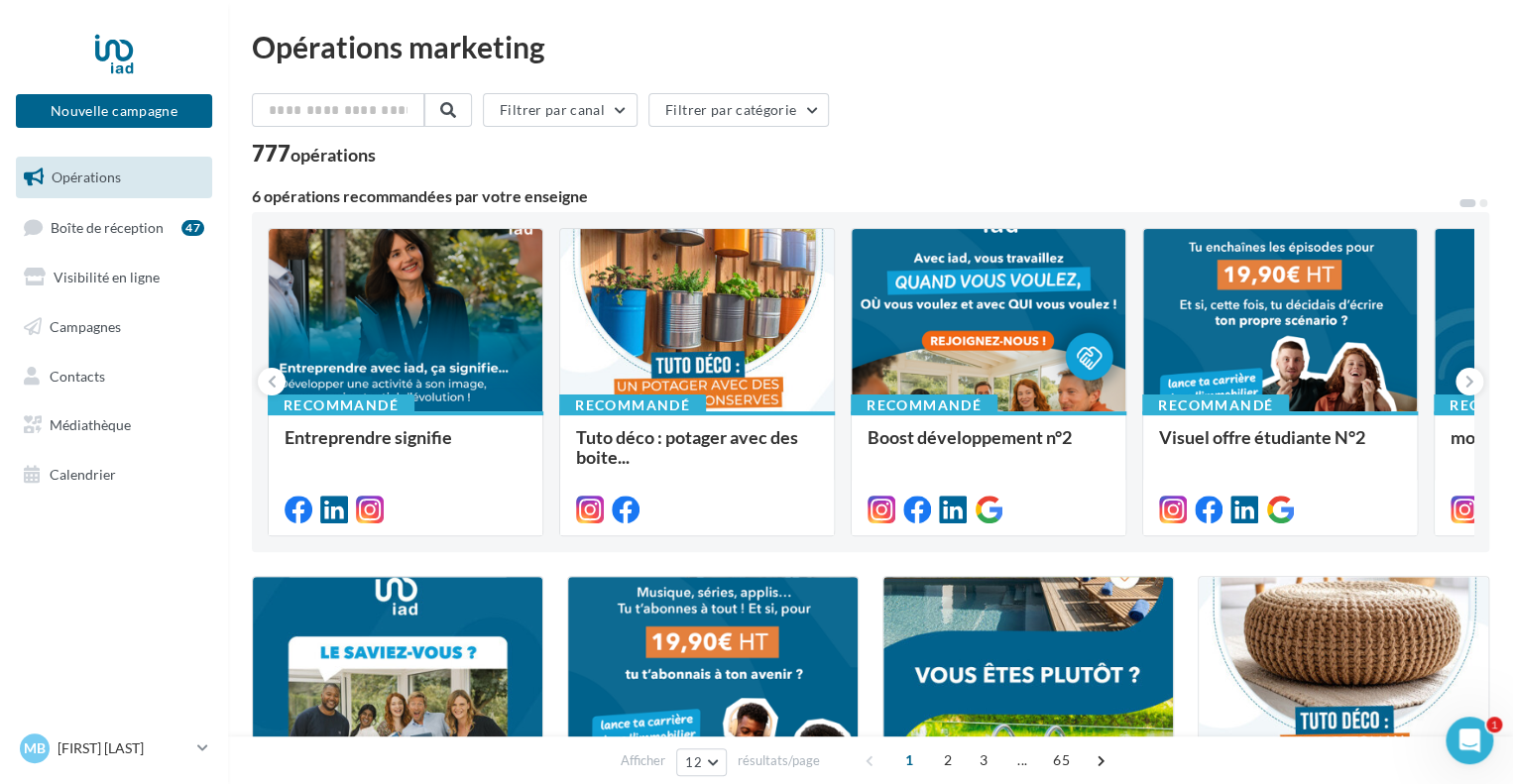 click on "Calendrier" at bounding box center (82, 474) 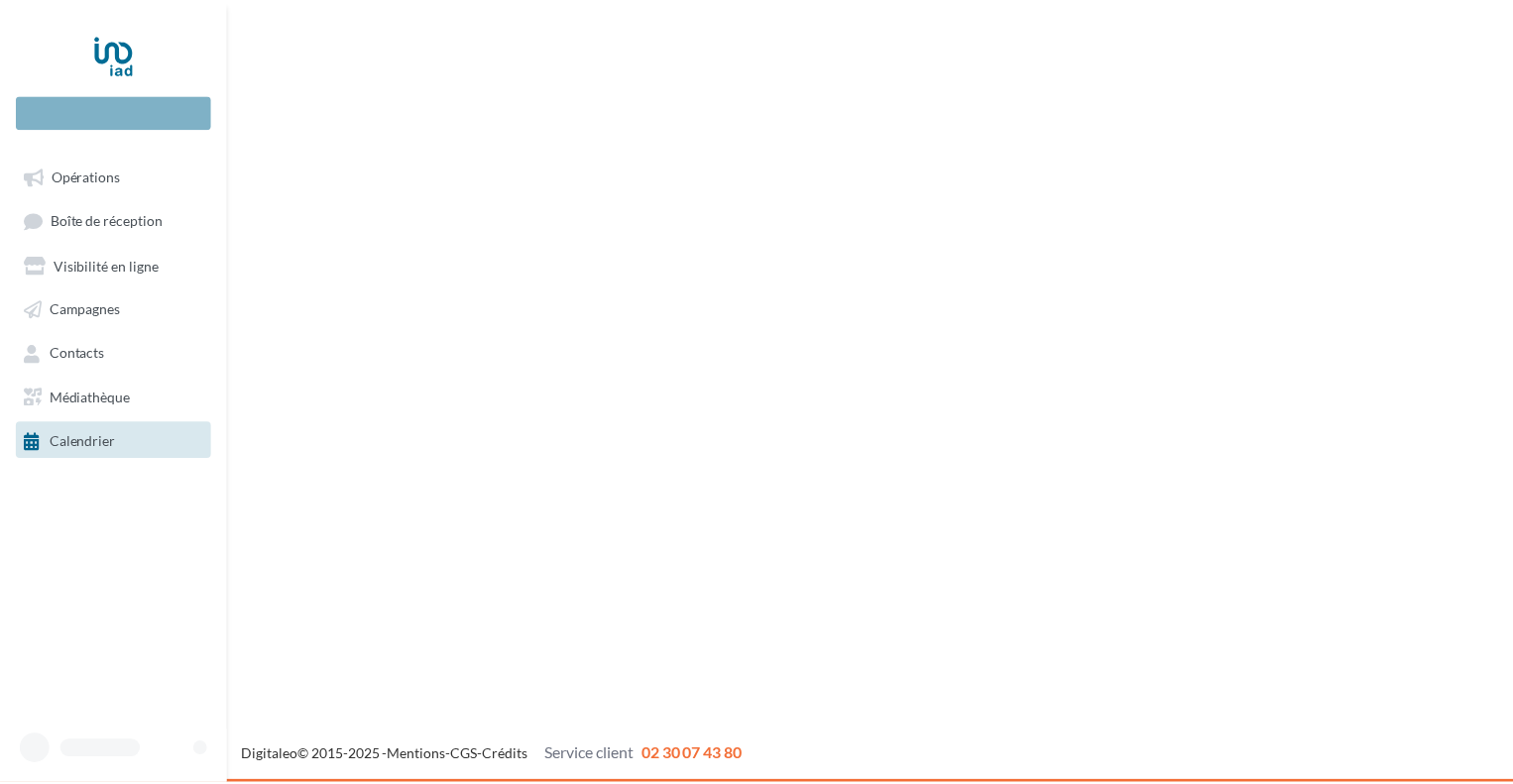 scroll, scrollTop: 0, scrollLeft: 0, axis: both 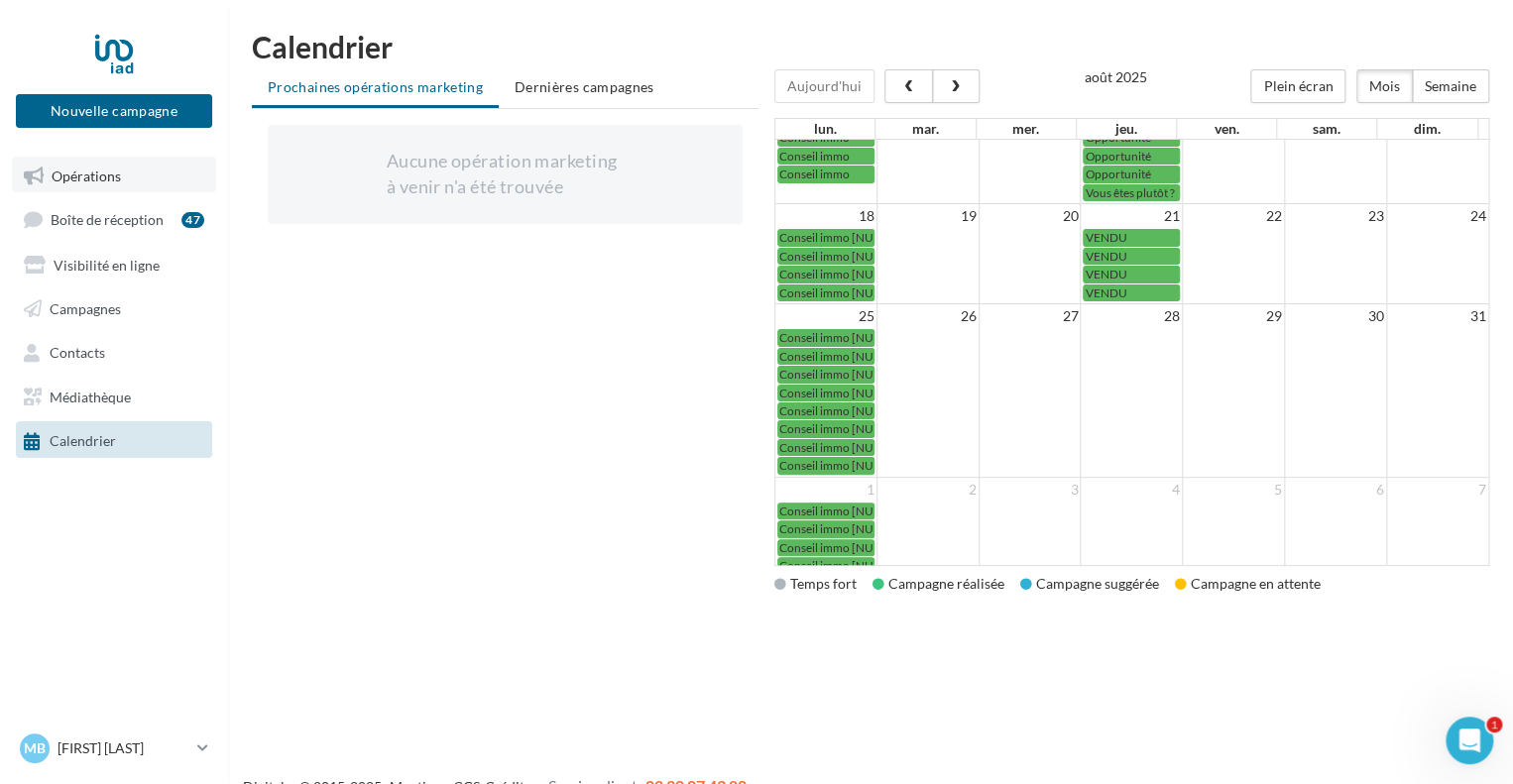 click on "Opérations" at bounding box center (114, 174) 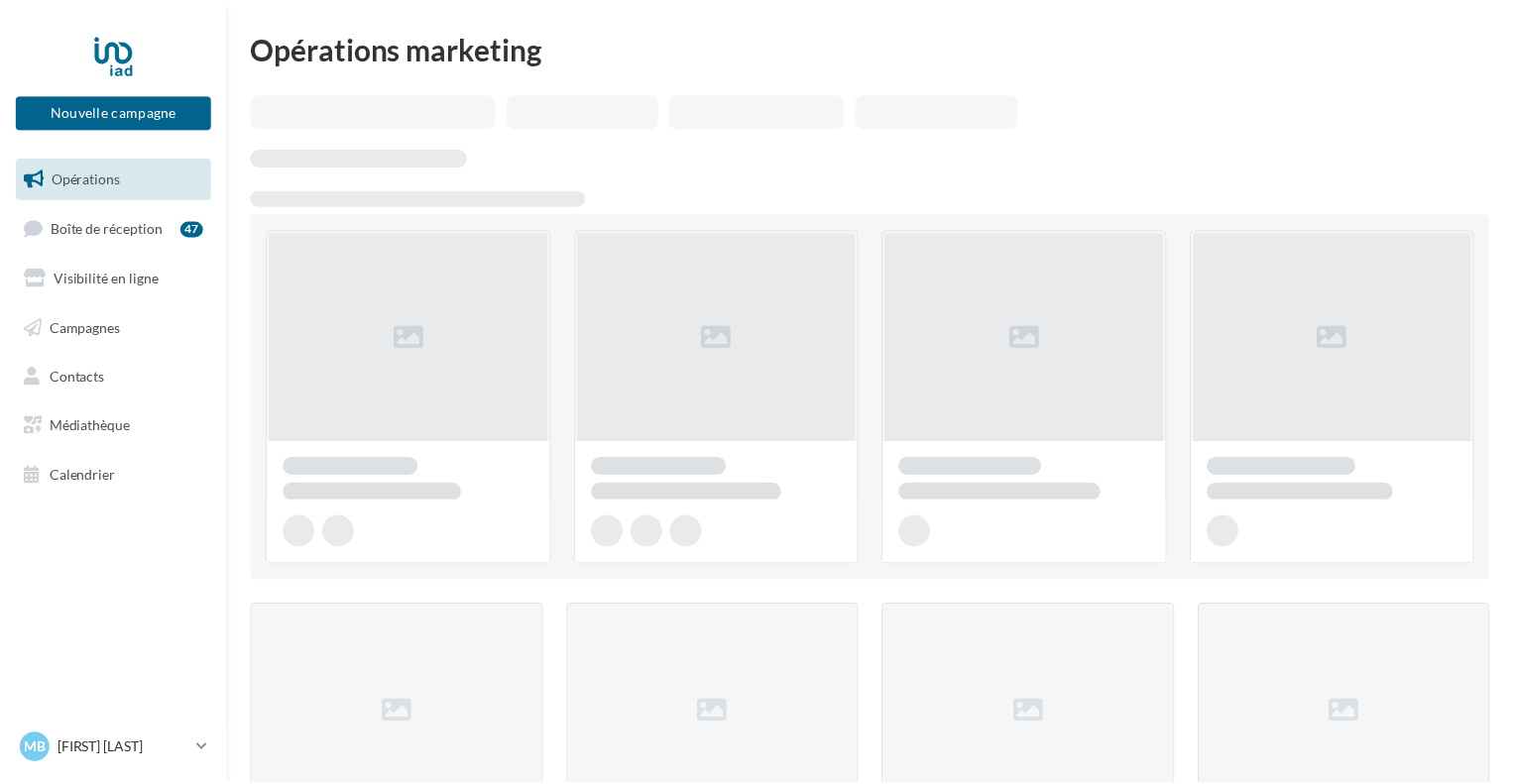 scroll, scrollTop: 0, scrollLeft: 0, axis: both 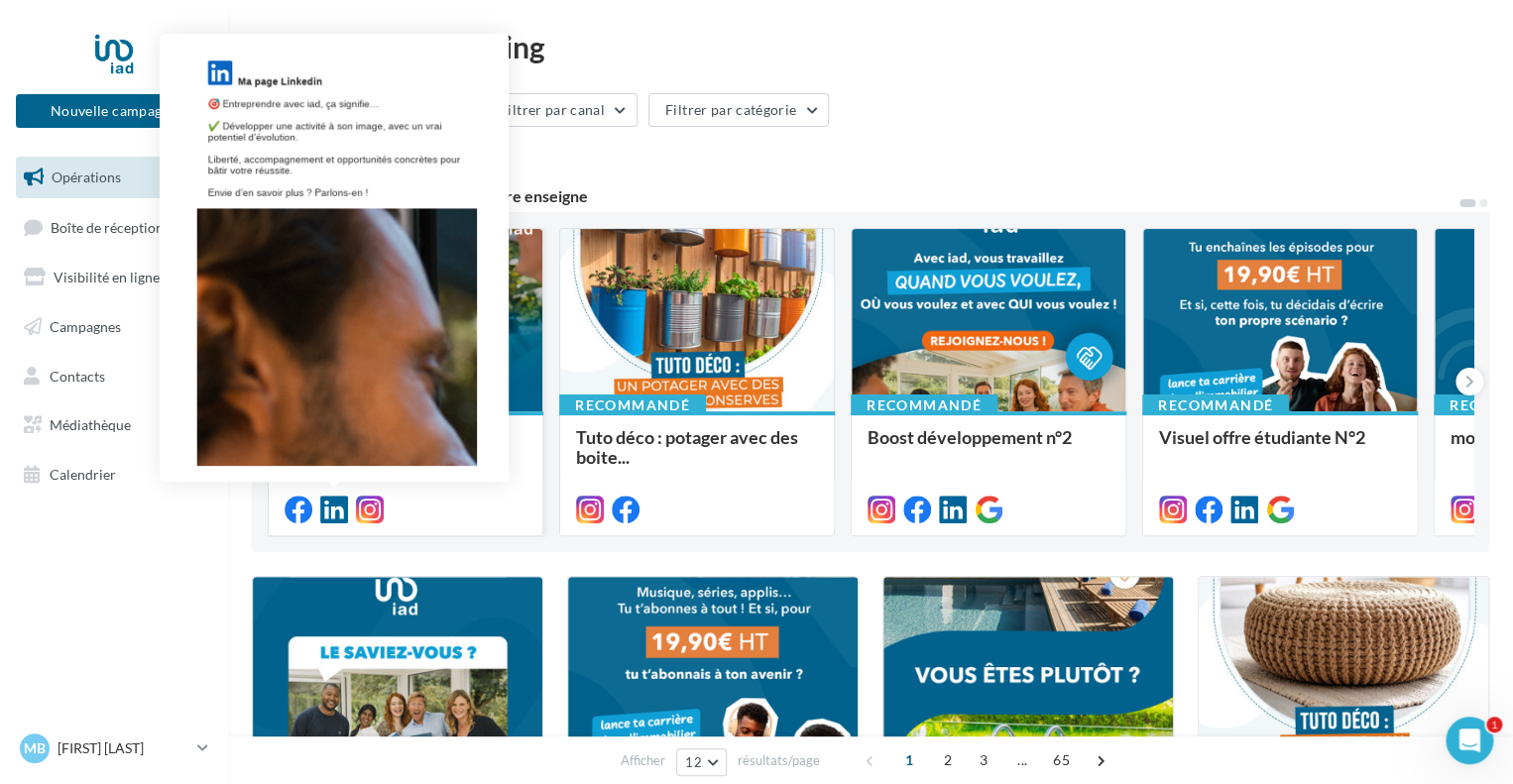 click at bounding box center (334, 509) 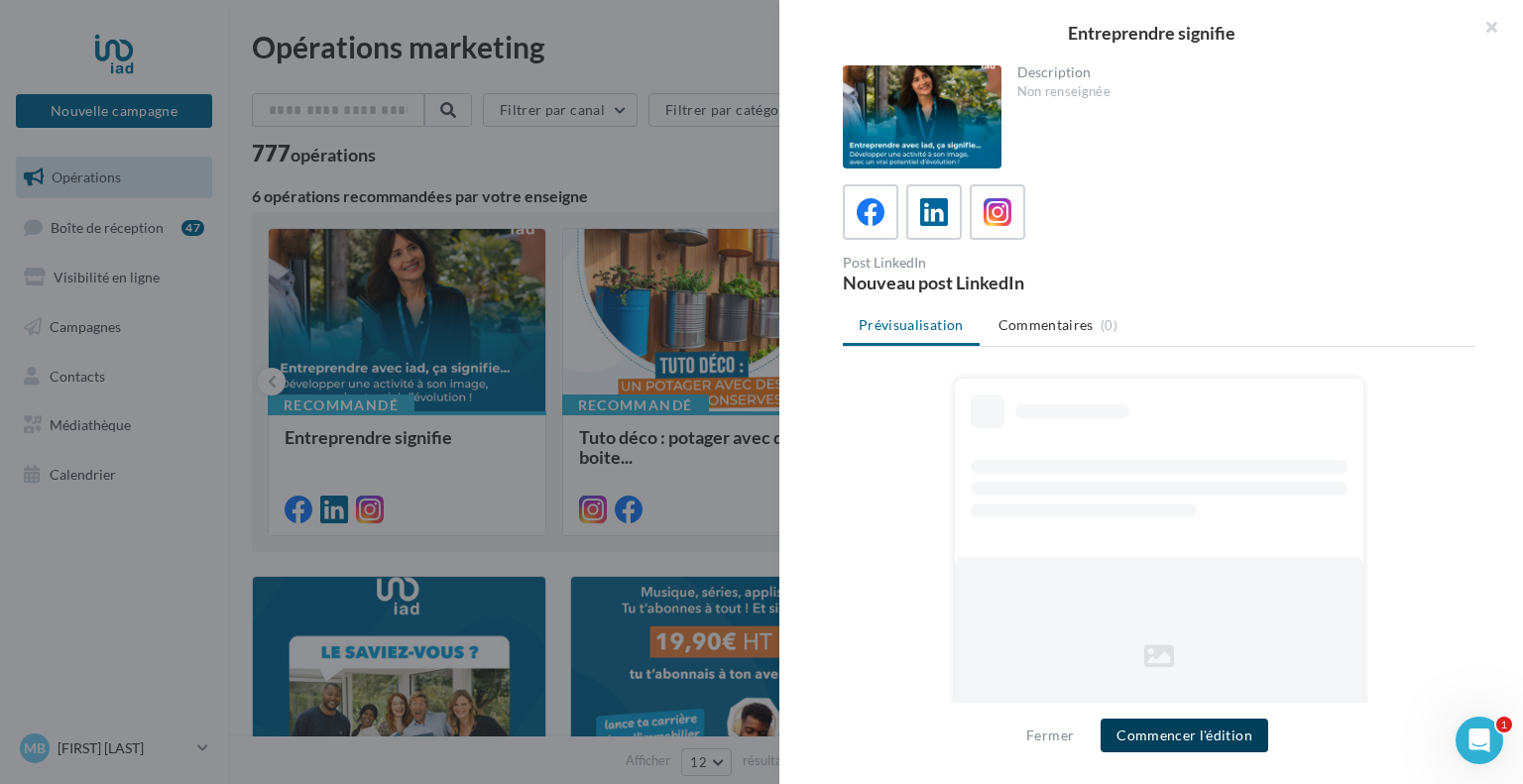 click on "Commencer l'édition" at bounding box center (1184, 735) 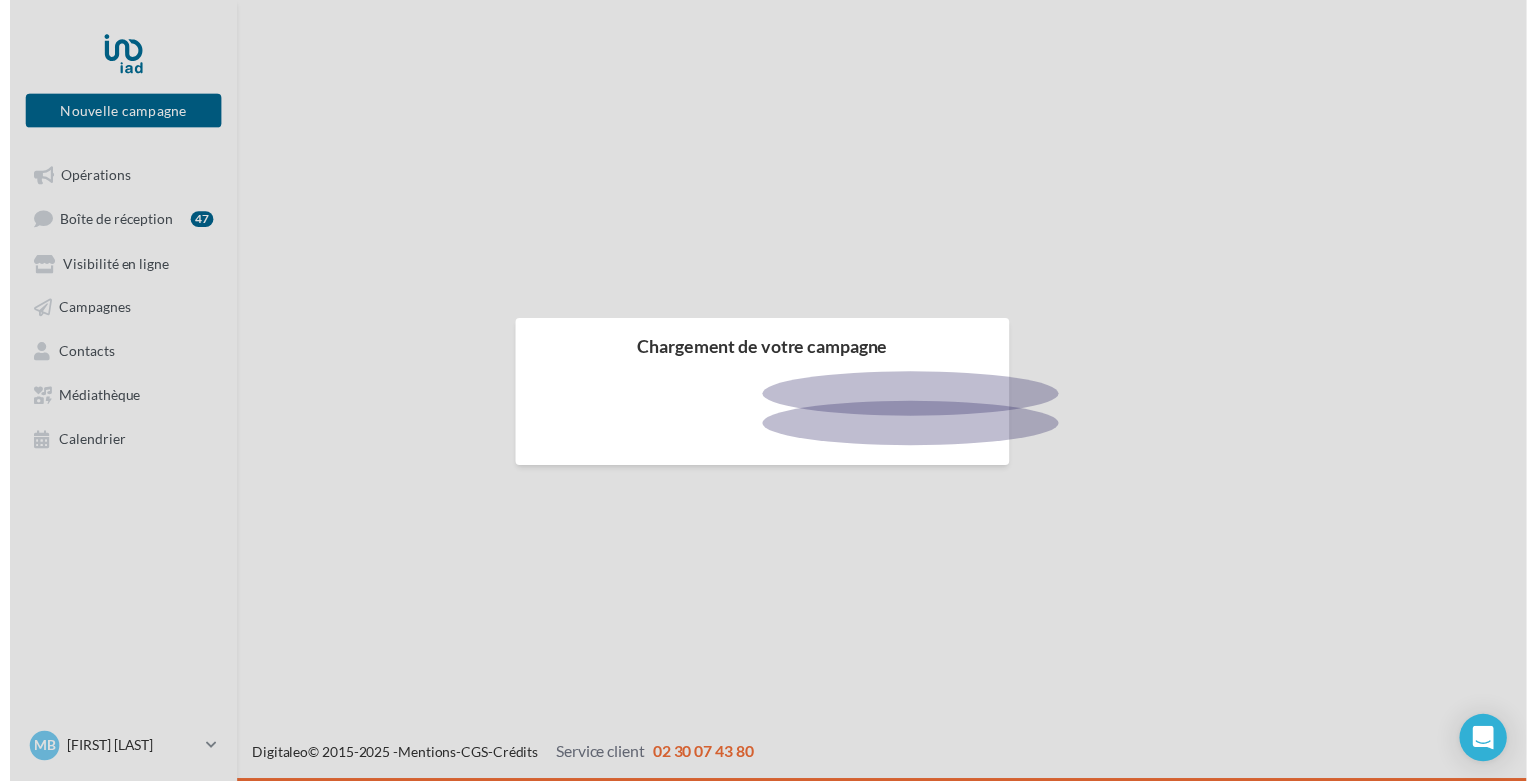 scroll, scrollTop: 0, scrollLeft: 0, axis: both 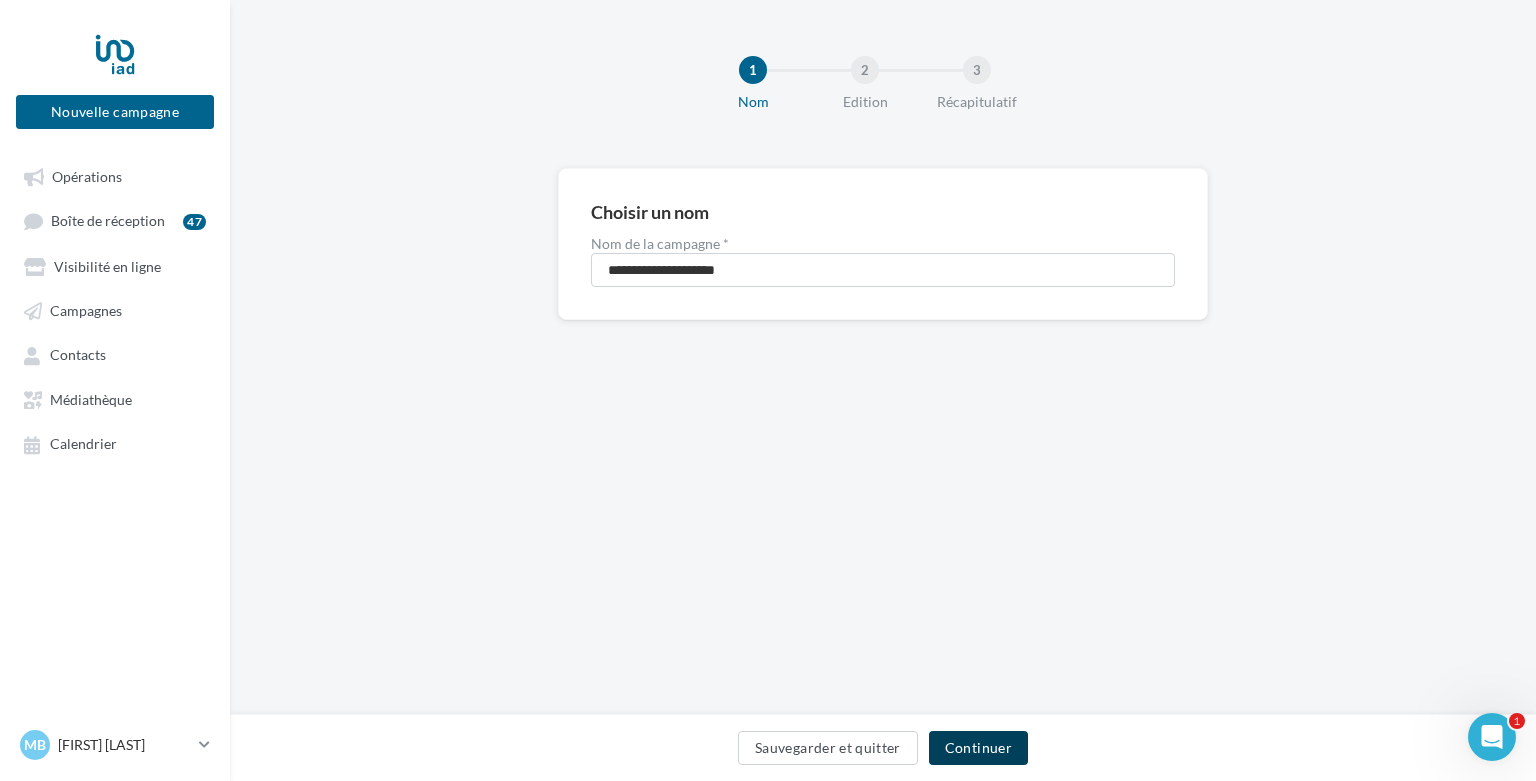 click on "Continuer" at bounding box center (978, 748) 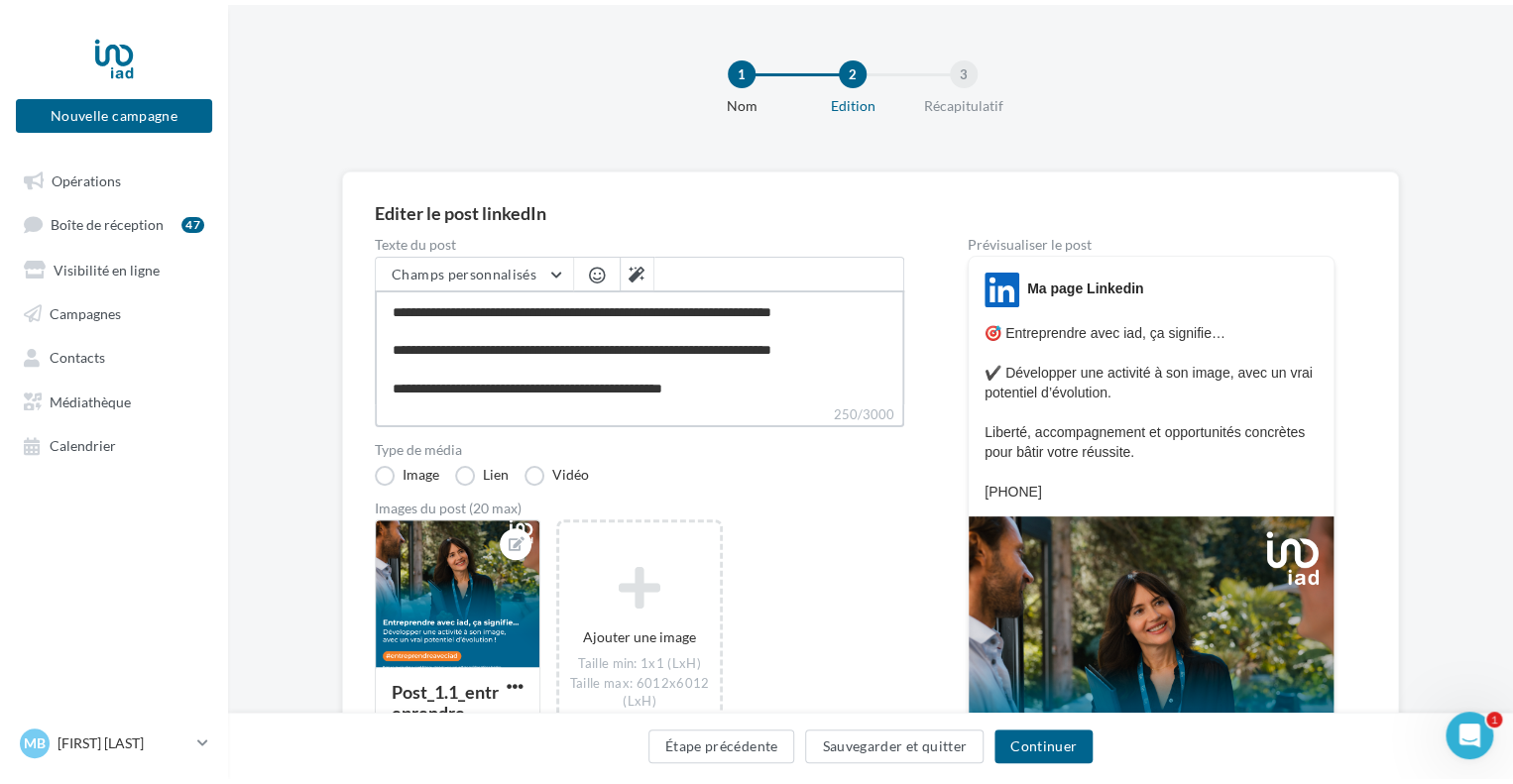scroll, scrollTop: 0, scrollLeft: 0, axis: both 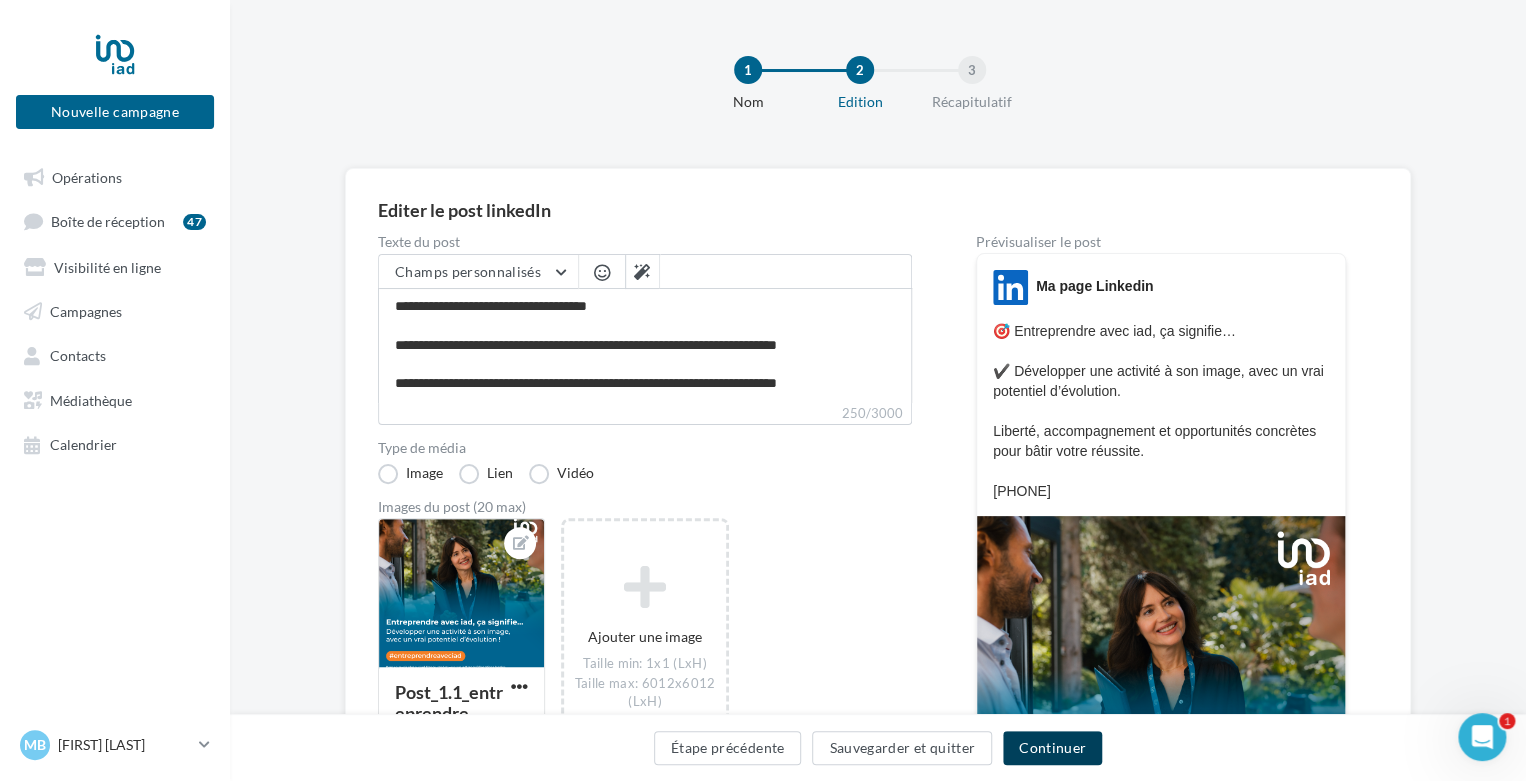 click on "Continuer" at bounding box center (1052, 748) 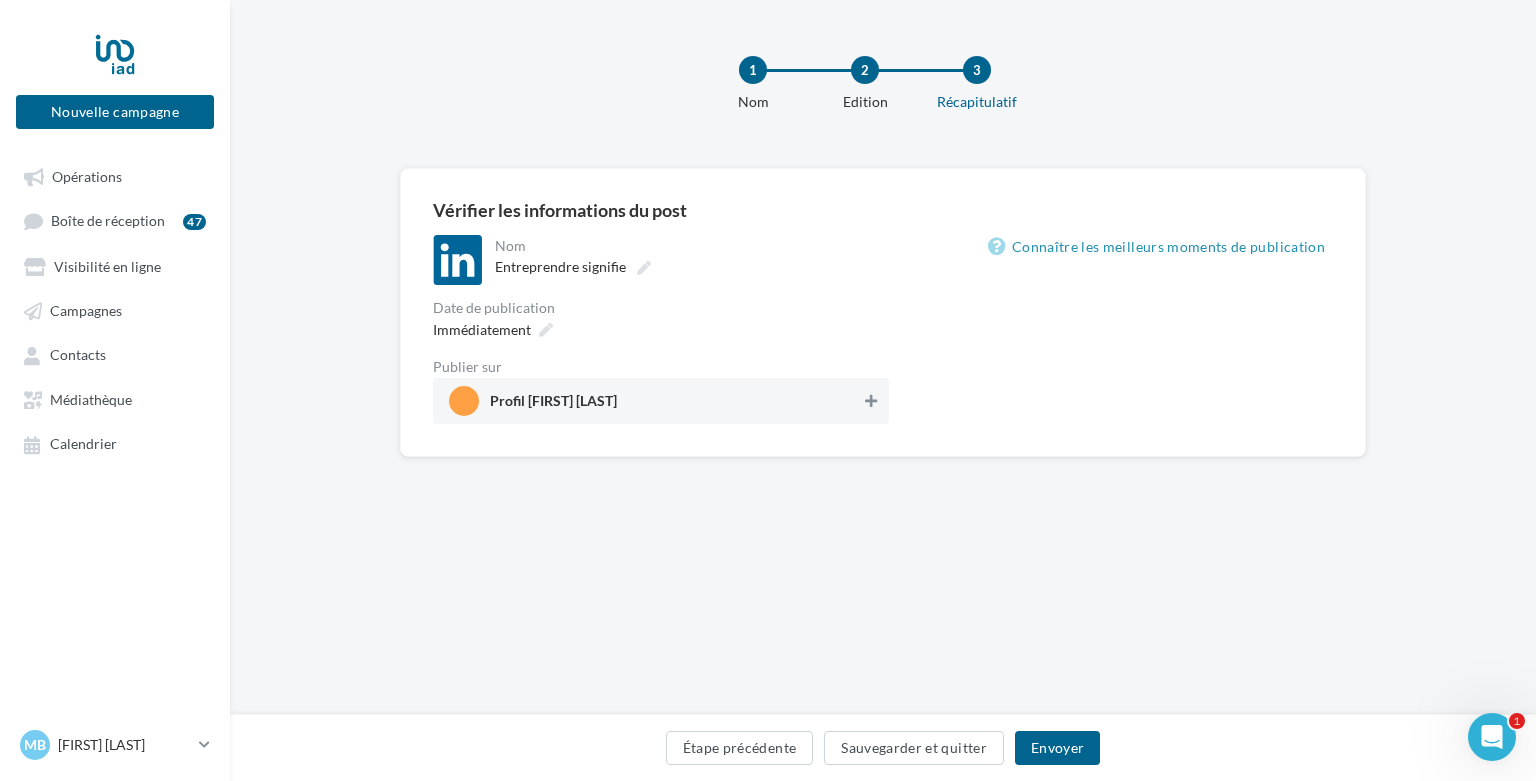 click at bounding box center (871, 401) 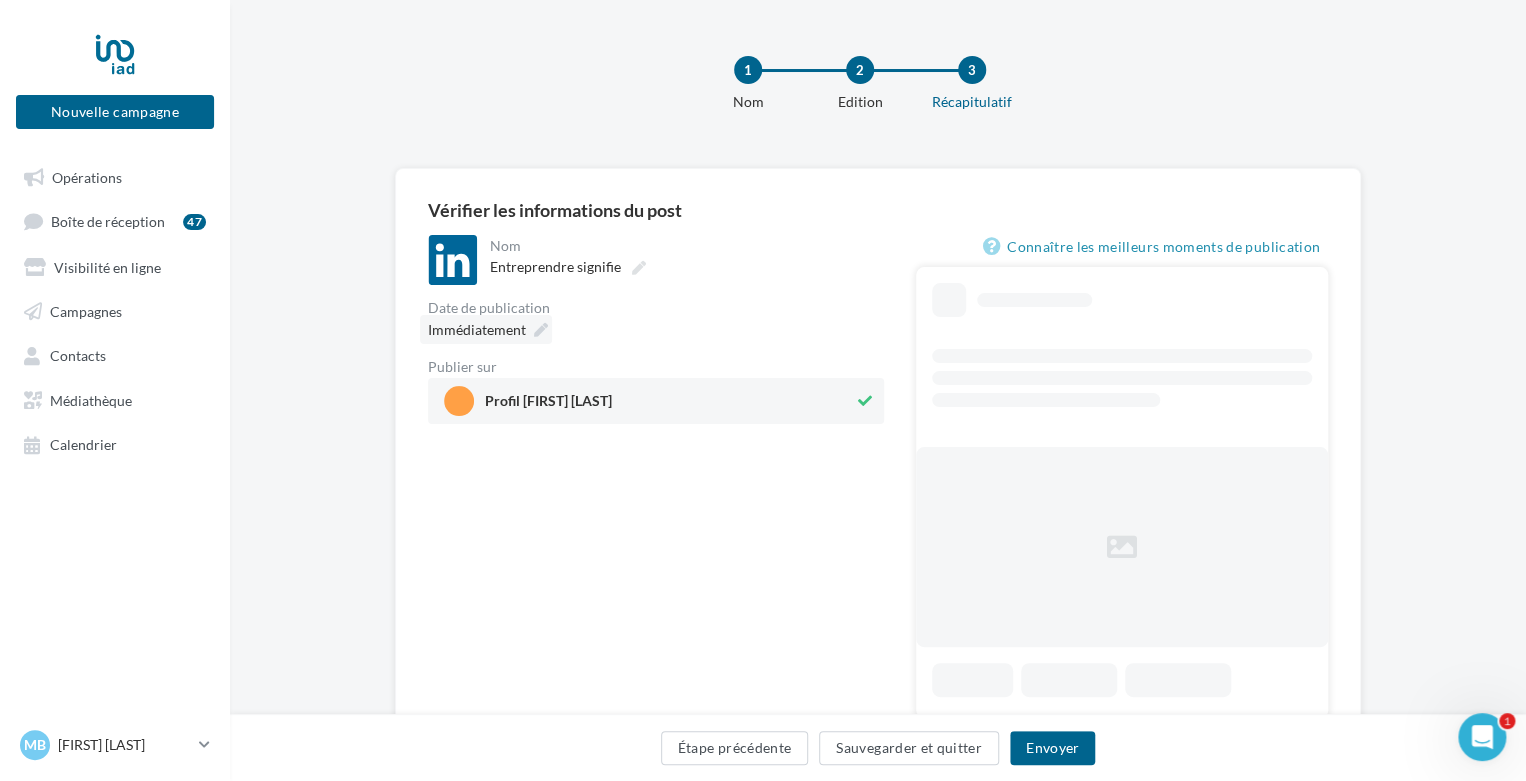 click at bounding box center (541, 330) 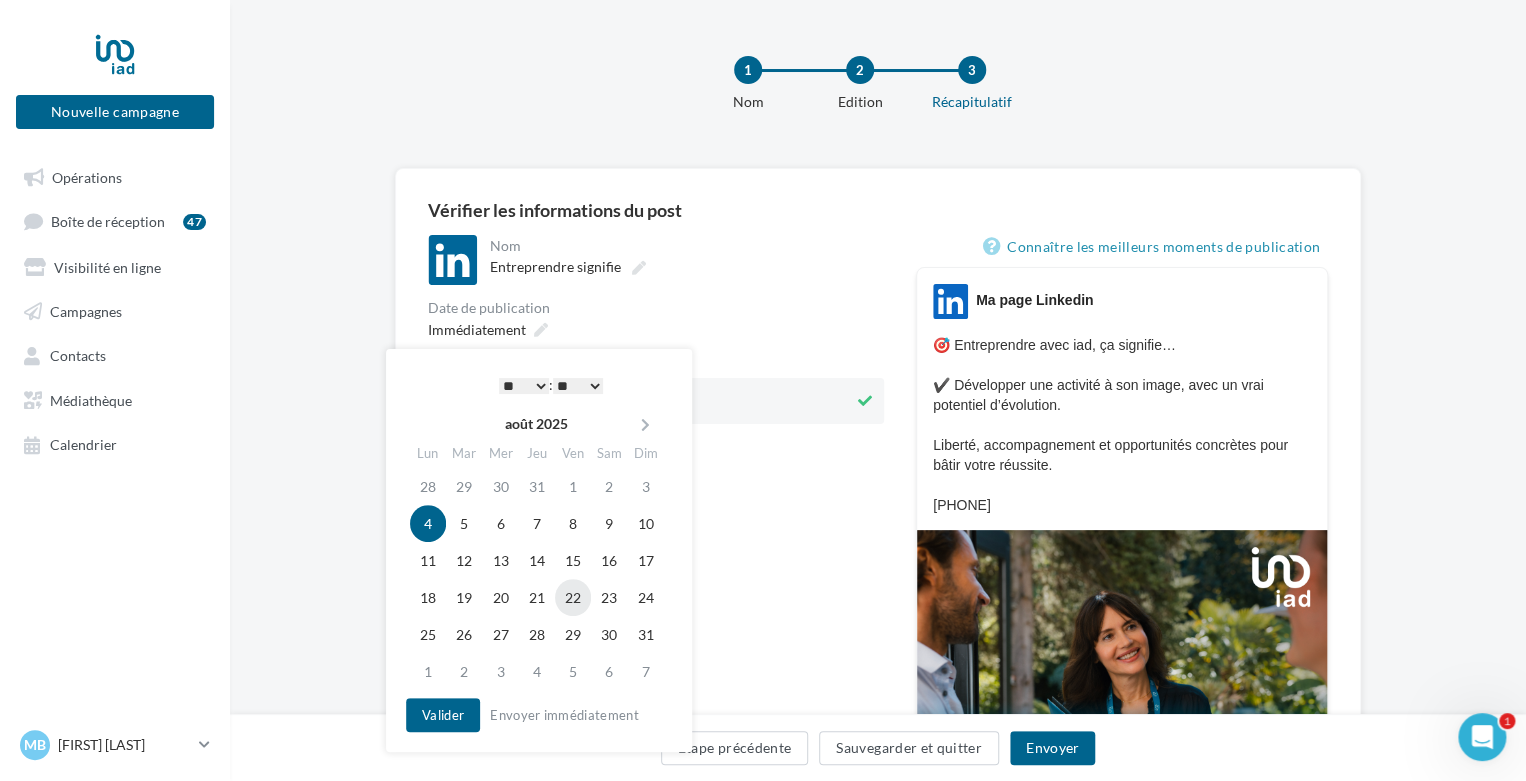 click on "22" at bounding box center [573, 597] 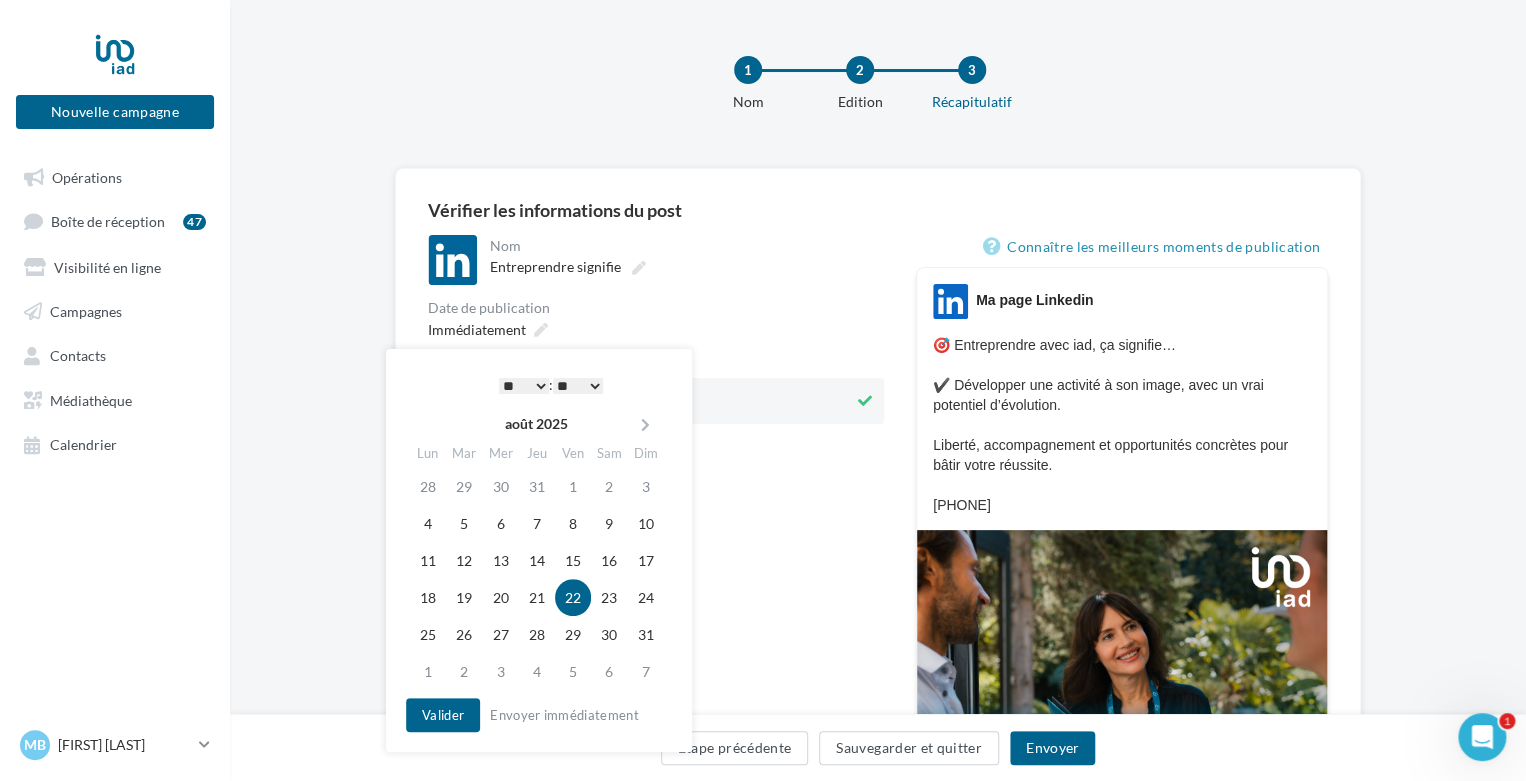 click on "* * * * * * * * * * ** ** ** ** ** ** ** ** ** ** ** ** ** **" at bounding box center (524, 386) 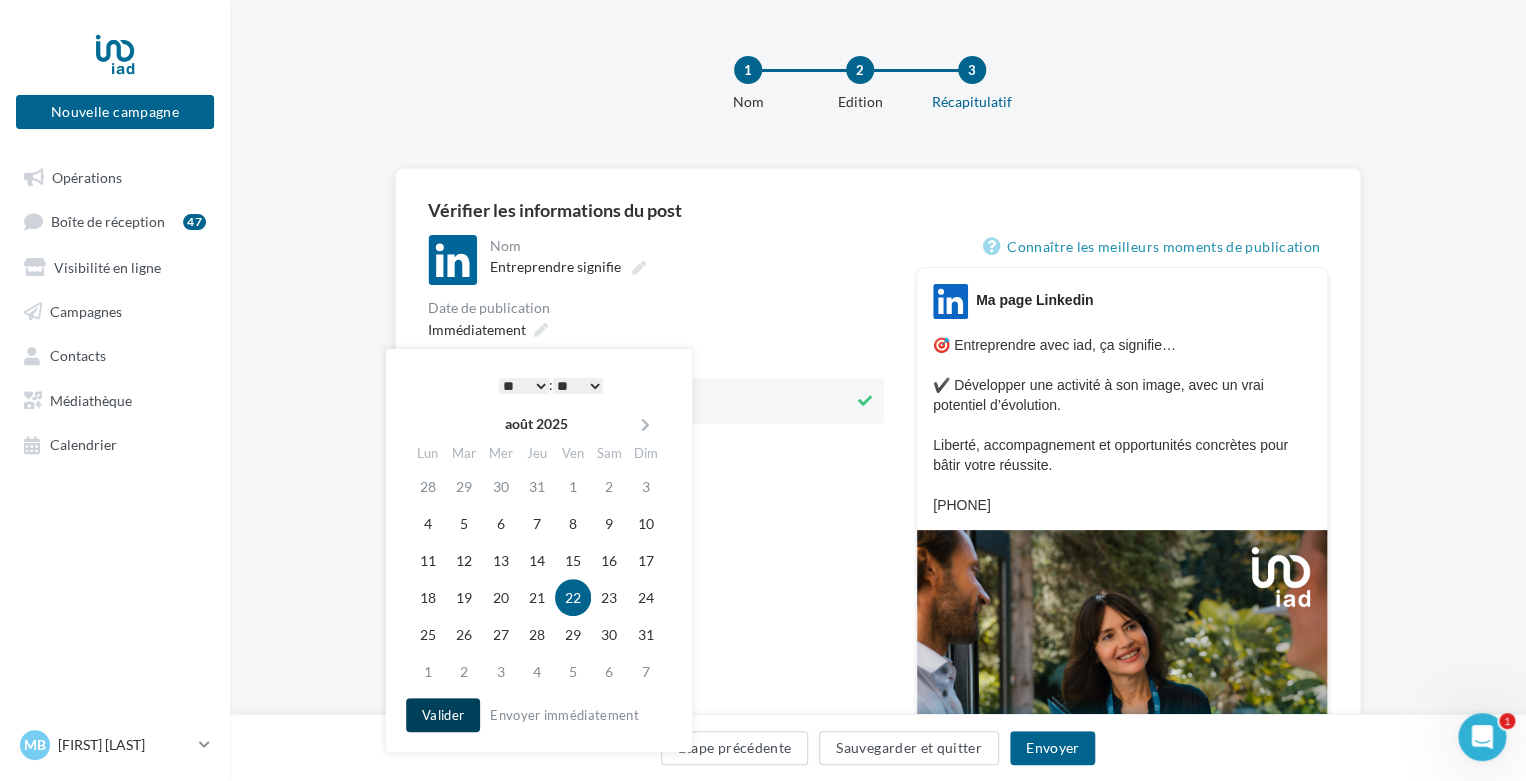 click on "Valider" at bounding box center (443, 715) 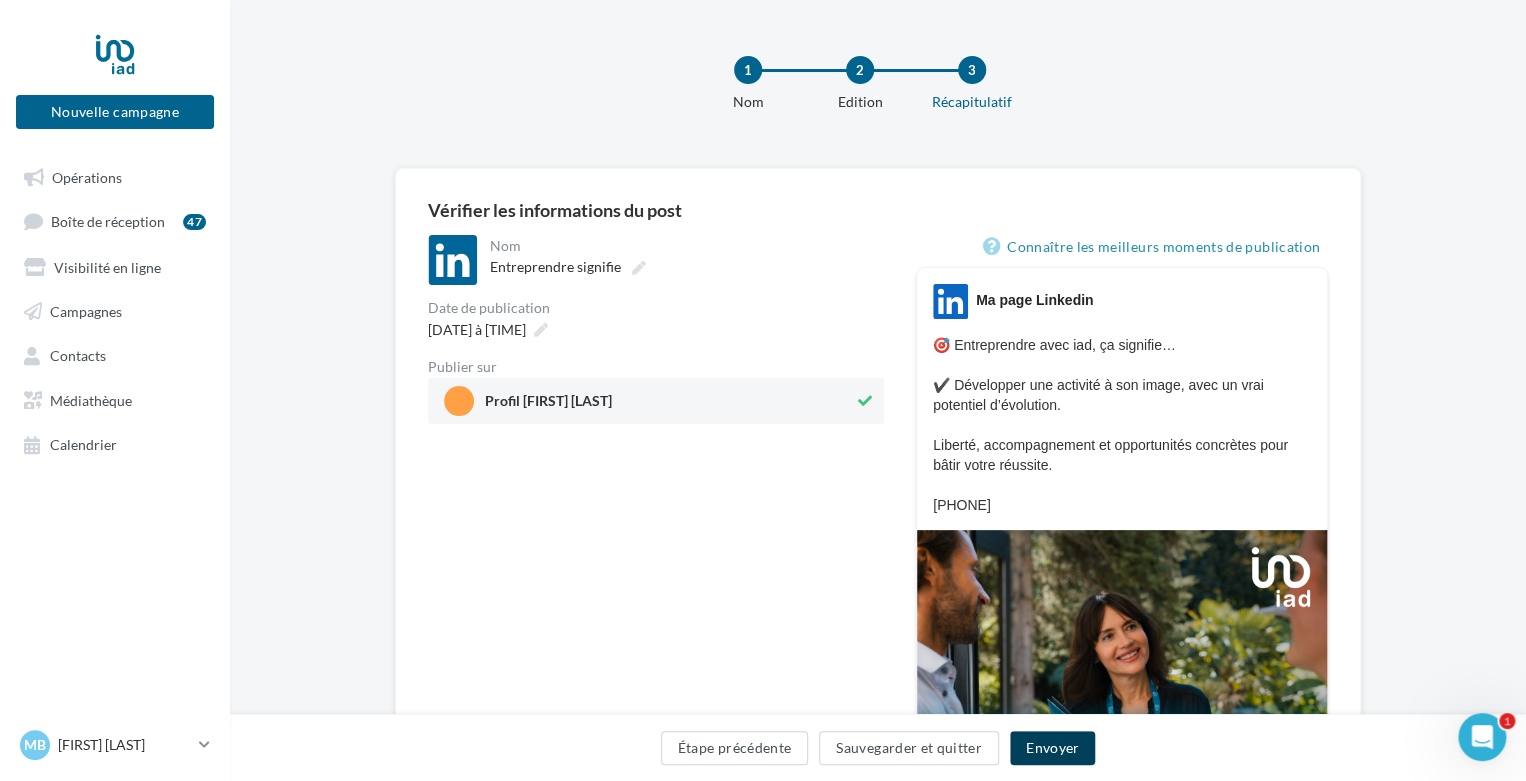 click on "Envoyer" at bounding box center [1052, 748] 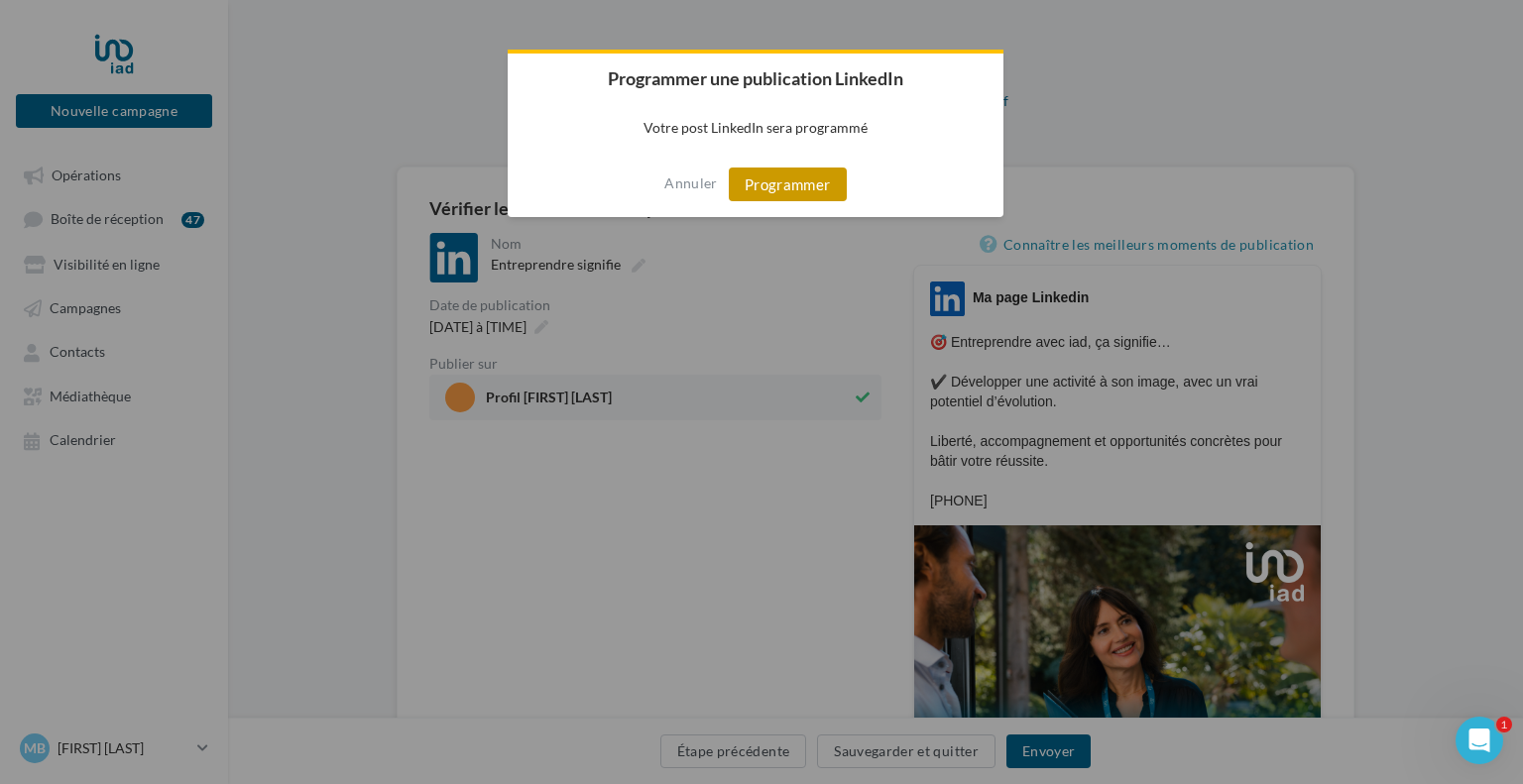 click on "Programmer" at bounding box center [787, 184] 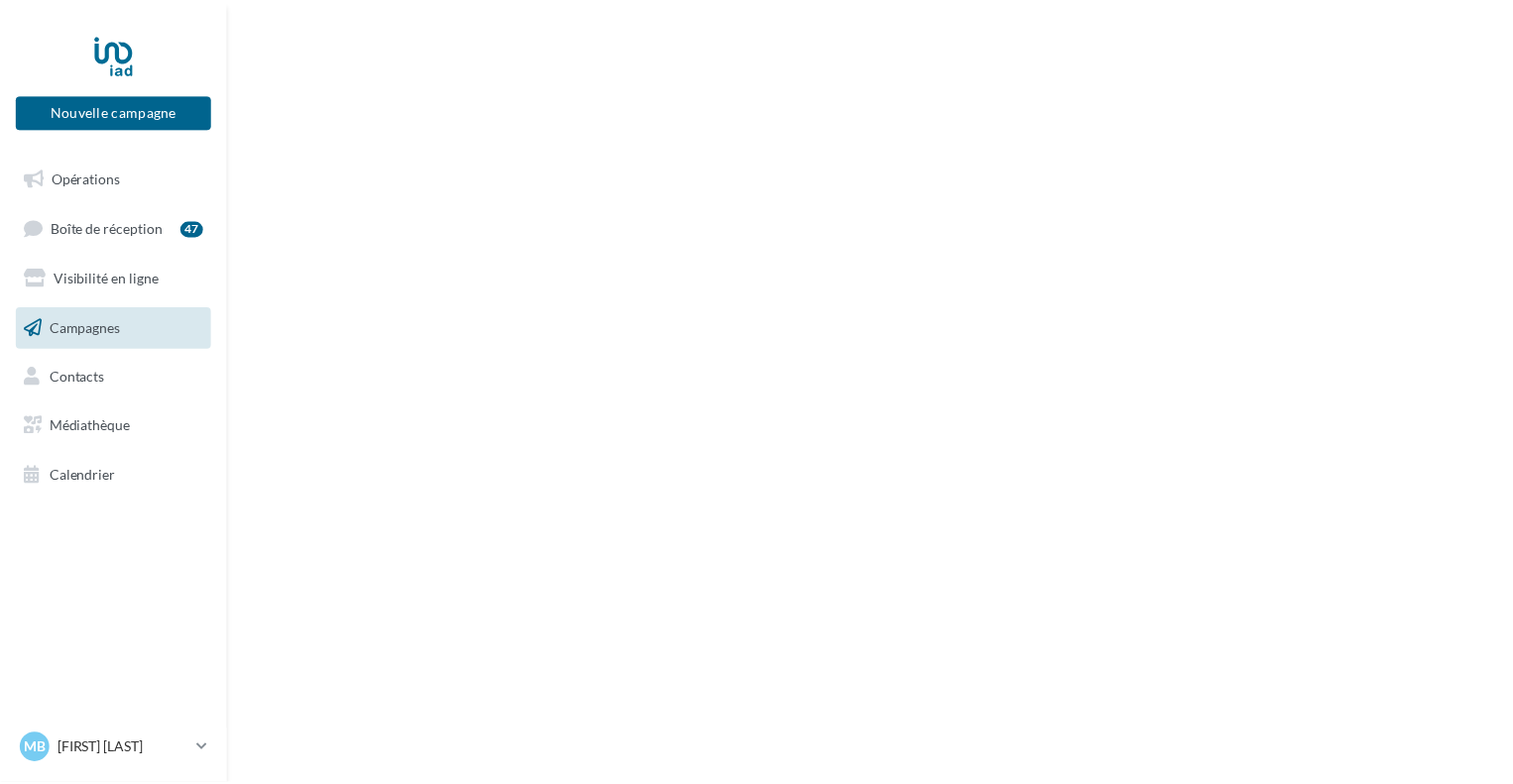 scroll, scrollTop: 0, scrollLeft: 0, axis: both 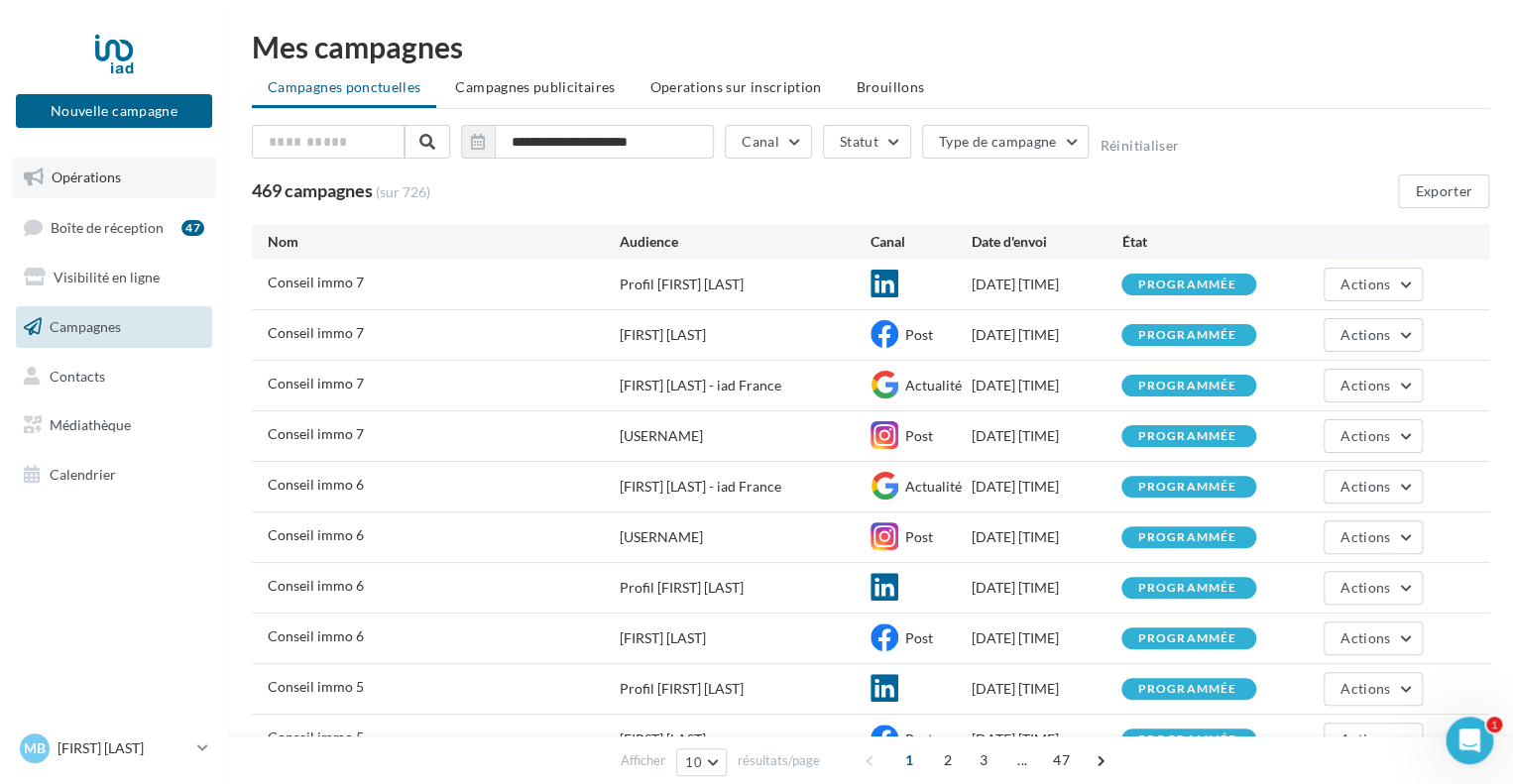 click on "Opérations" at bounding box center (114, 177) 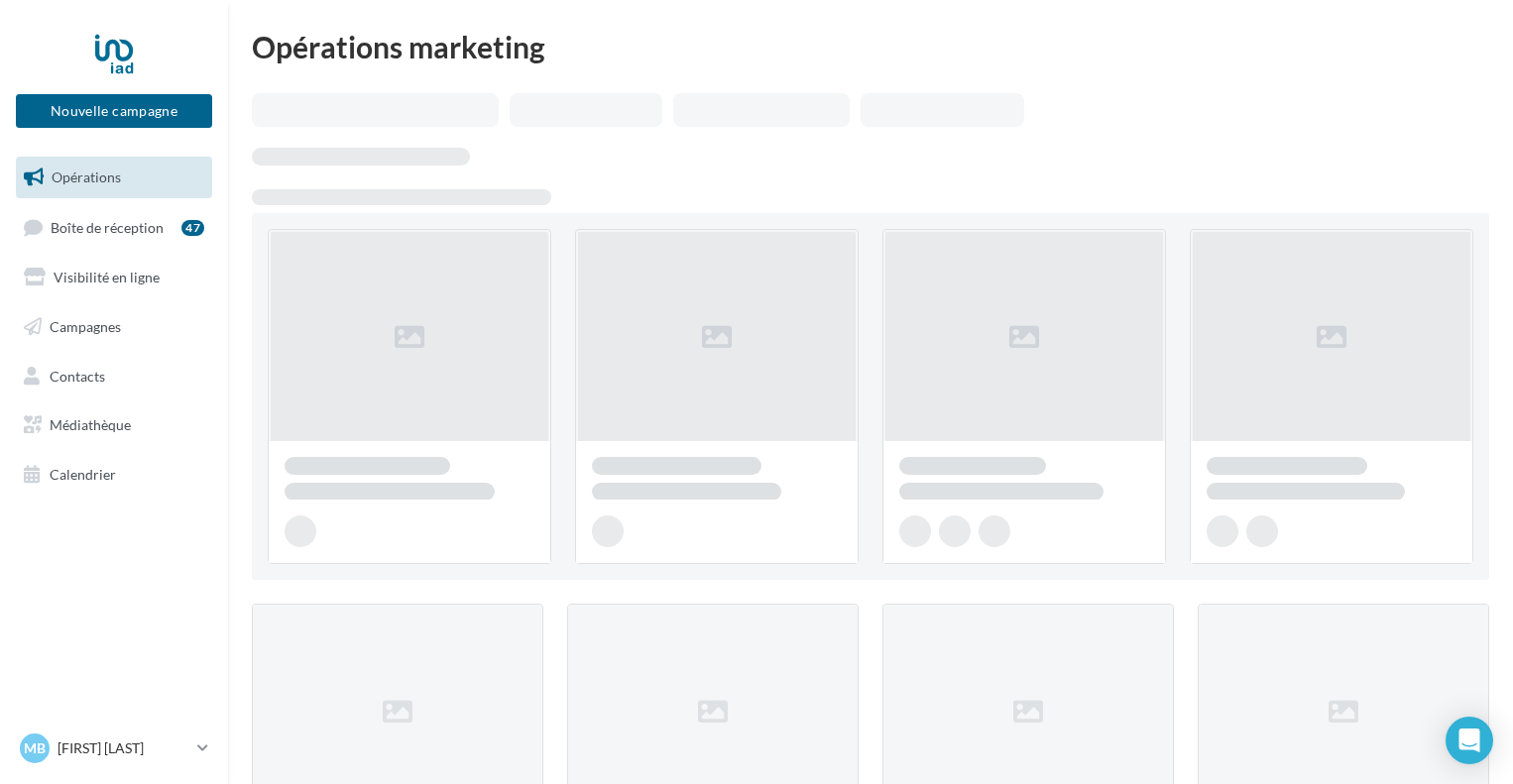 scroll, scrollTop: 0, scrollLeft: 0, axis: both 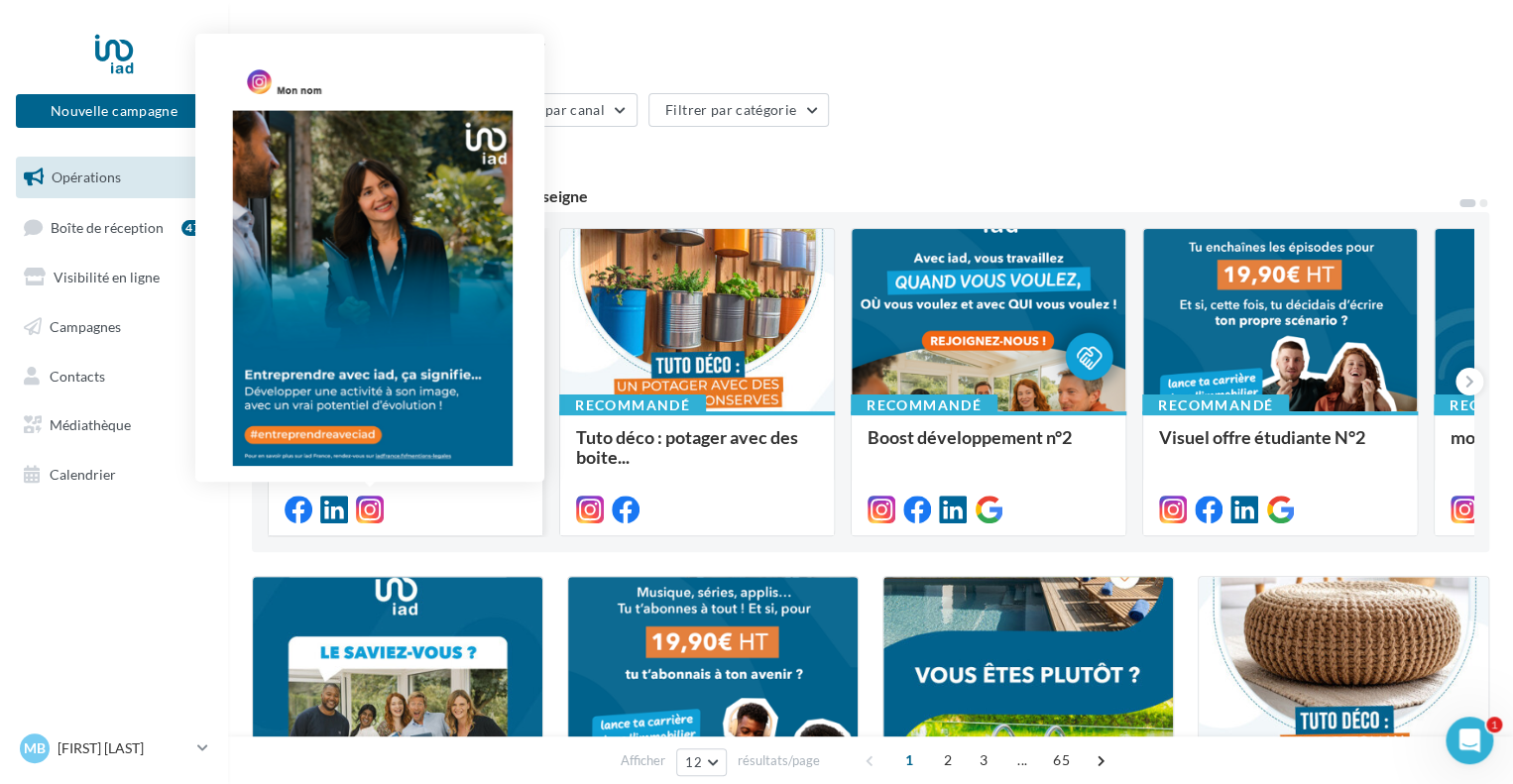 click at bounding box center (370, 509) 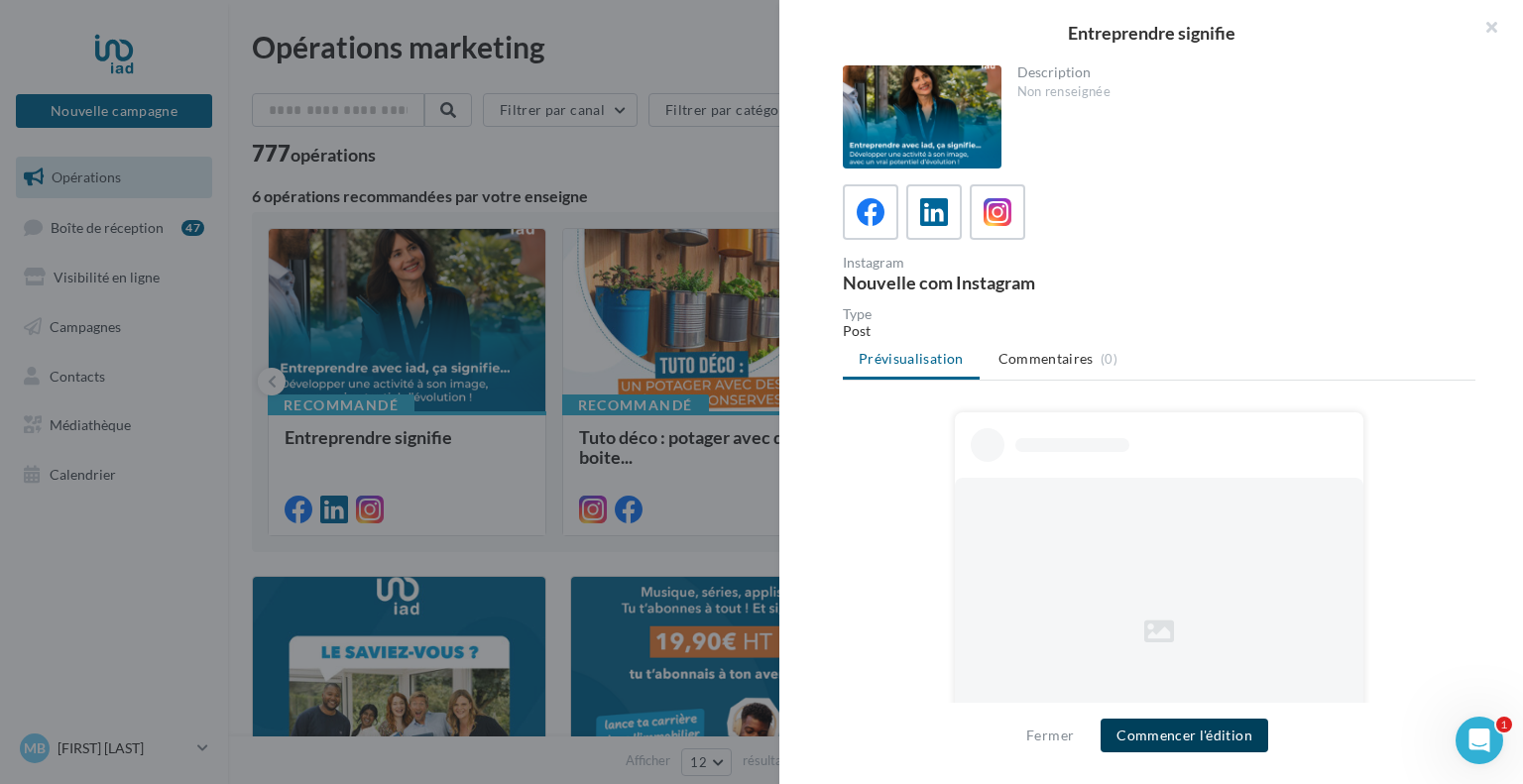 click on "Commencer l'édition" at bounding box center [1184, 735] 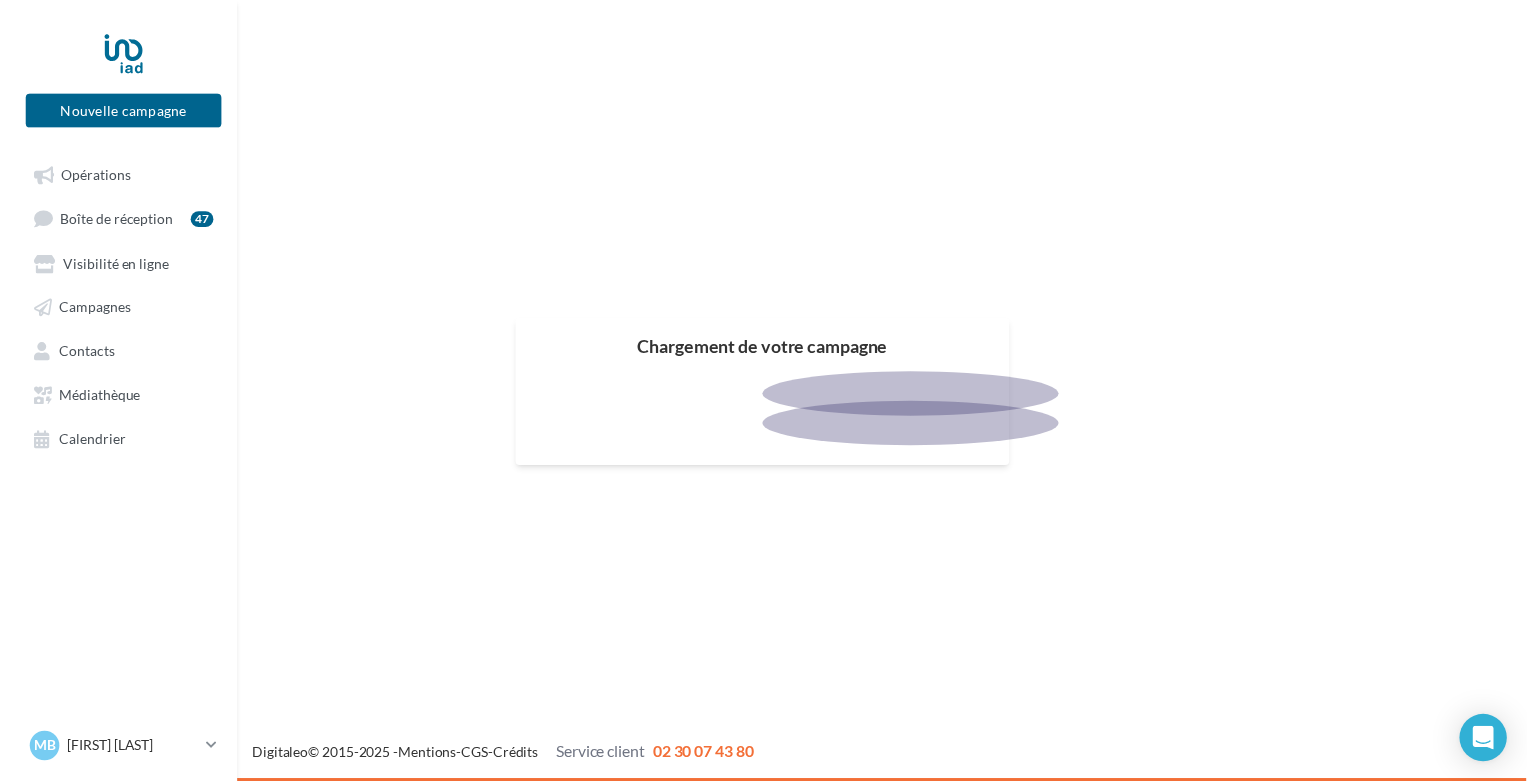 scroll, scrollTop: 0, scrollLeft: 0, axis: both 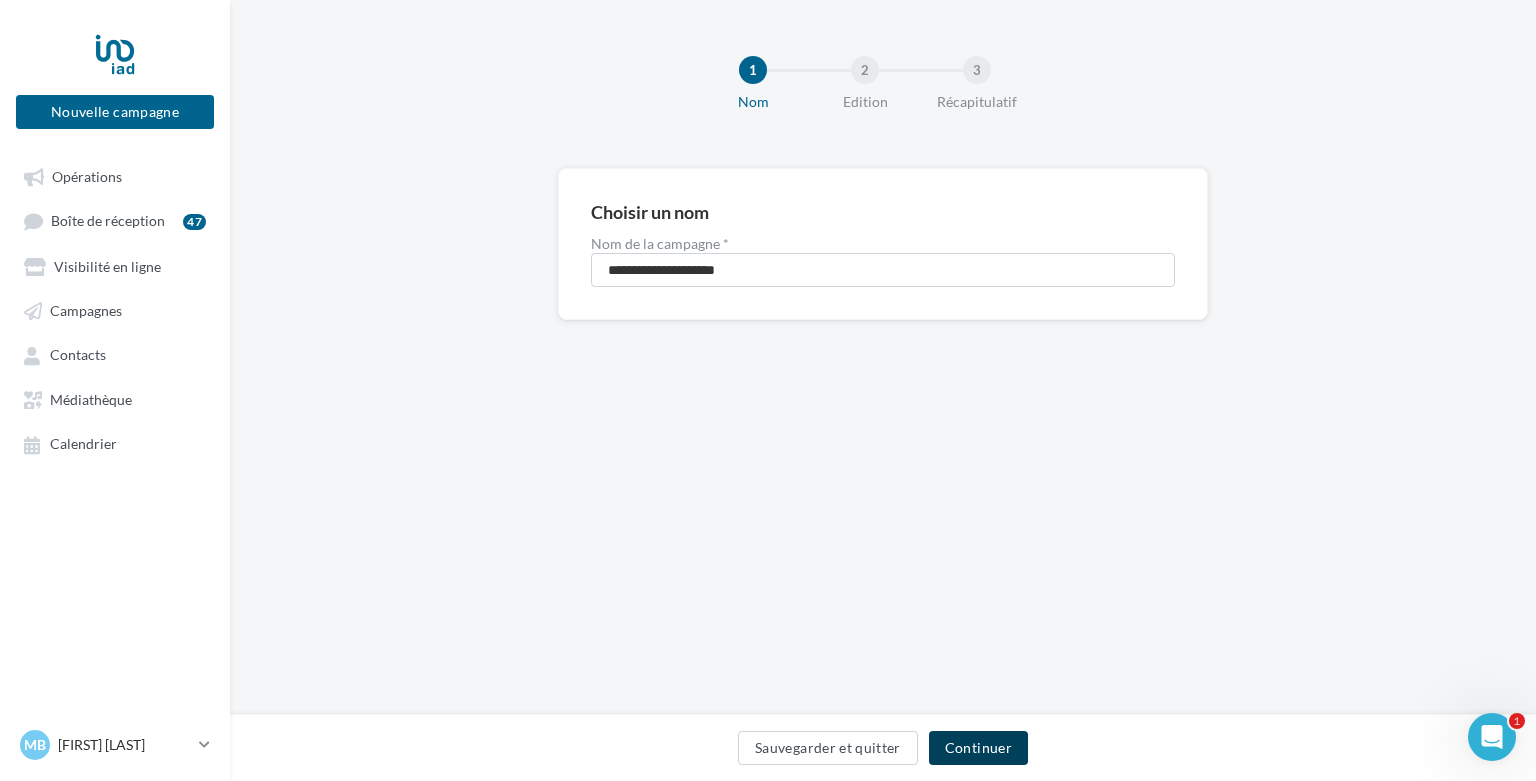 click on "Continuer" at bounding box center (978, 748) 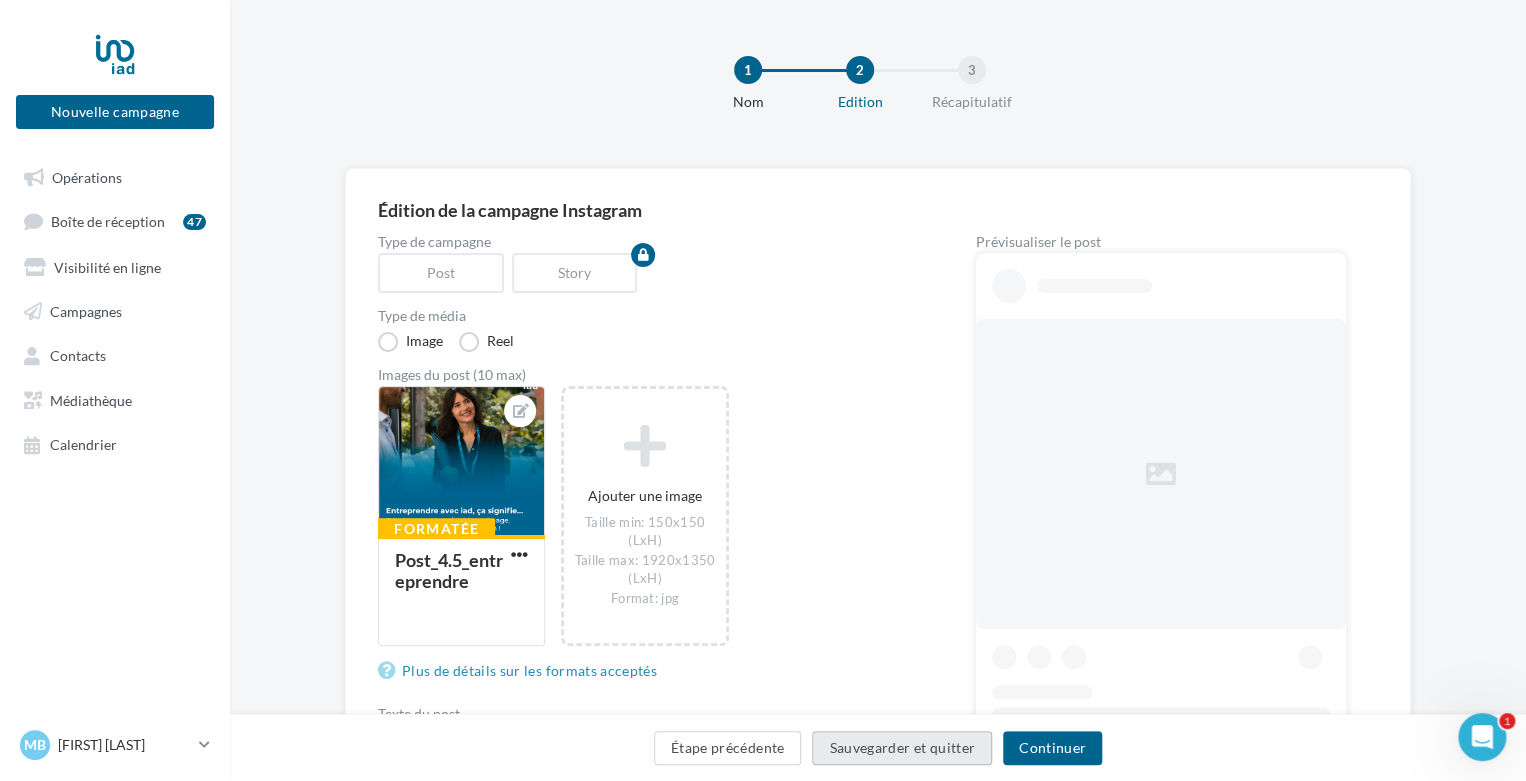 click on "Sauvegarder et quitter" at bounding box center (902, 748) 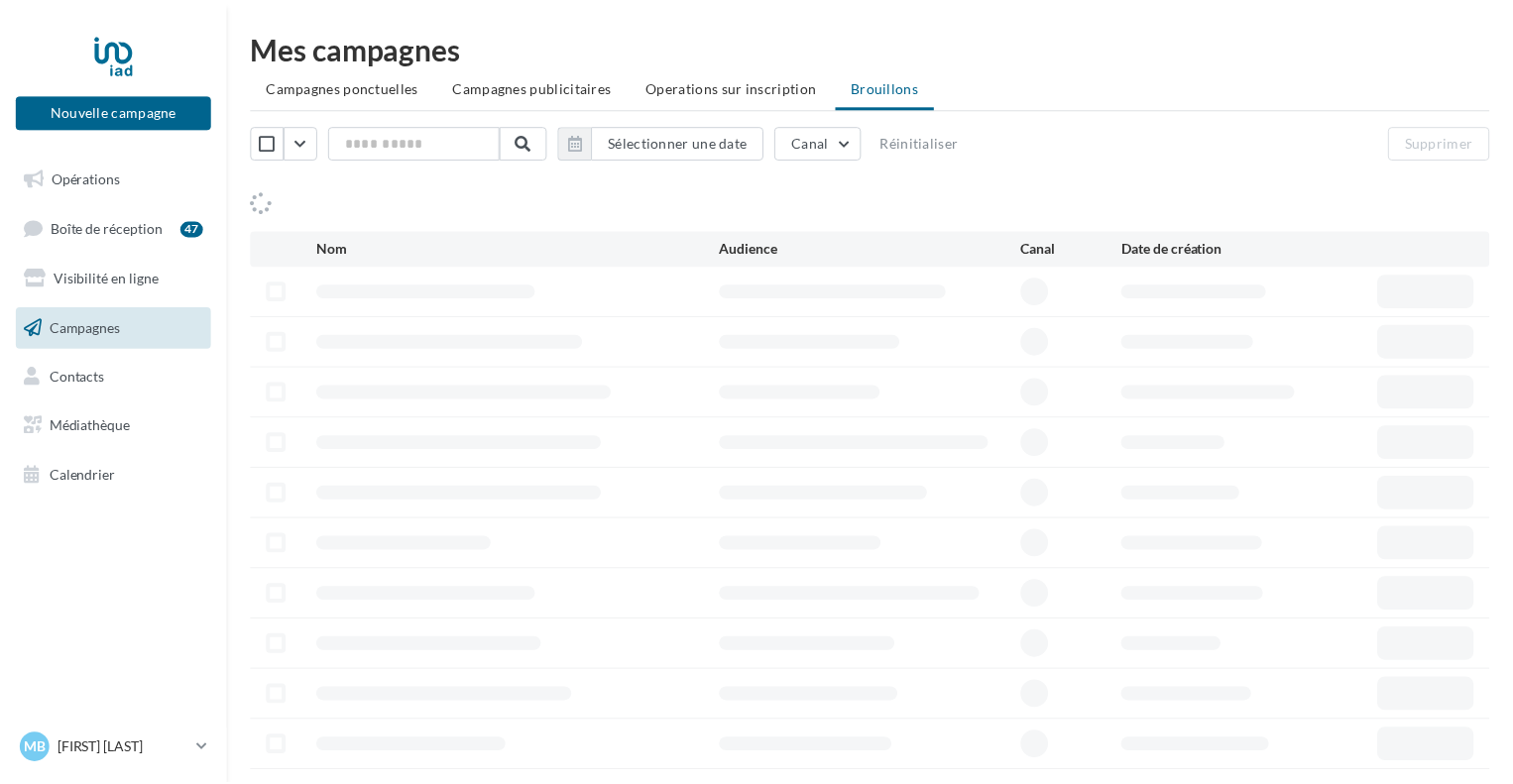scroll, scrollTop: 0, scrollLeft: 0, axis: both 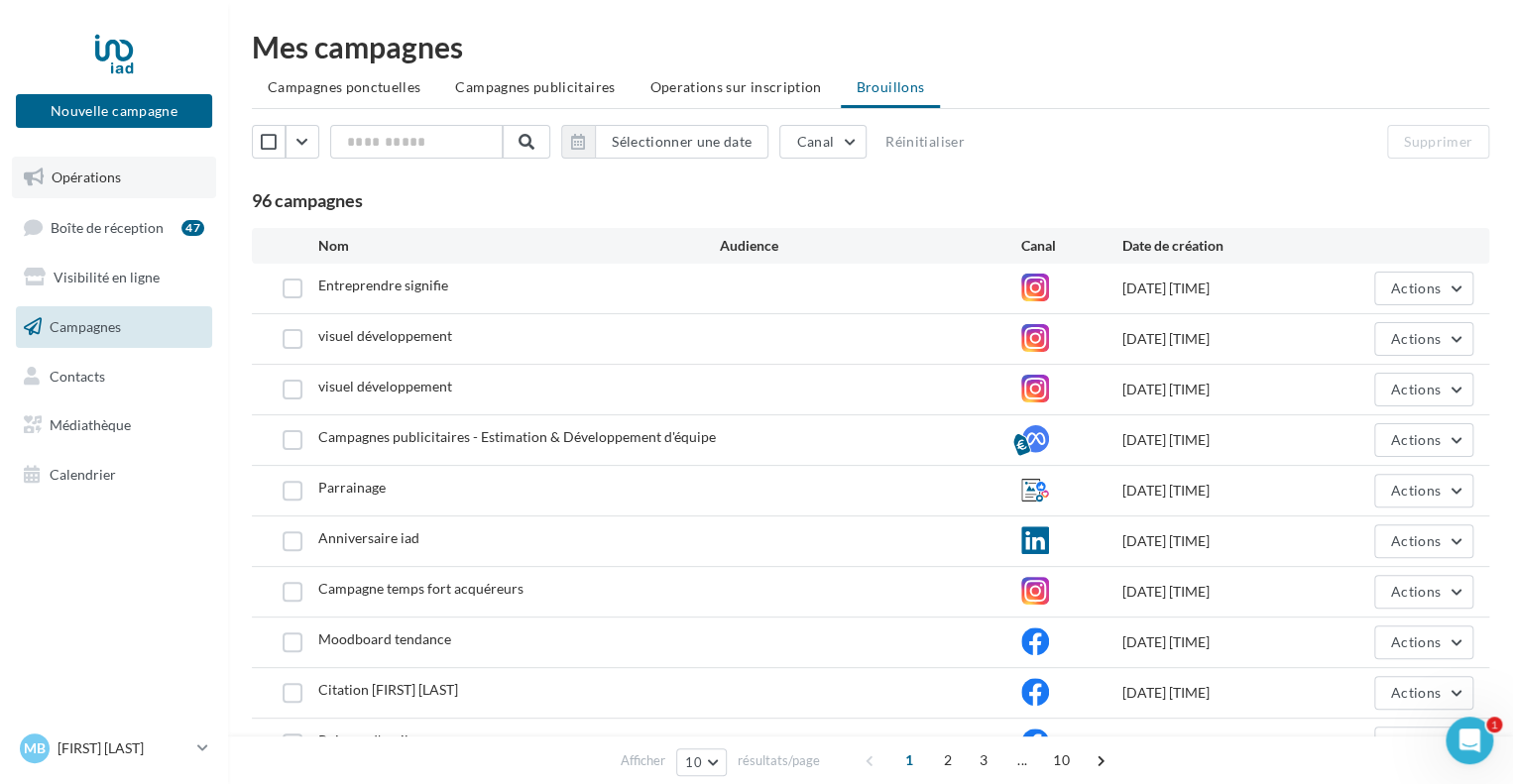 click on "Opérations" at bounding box center (114, 177) 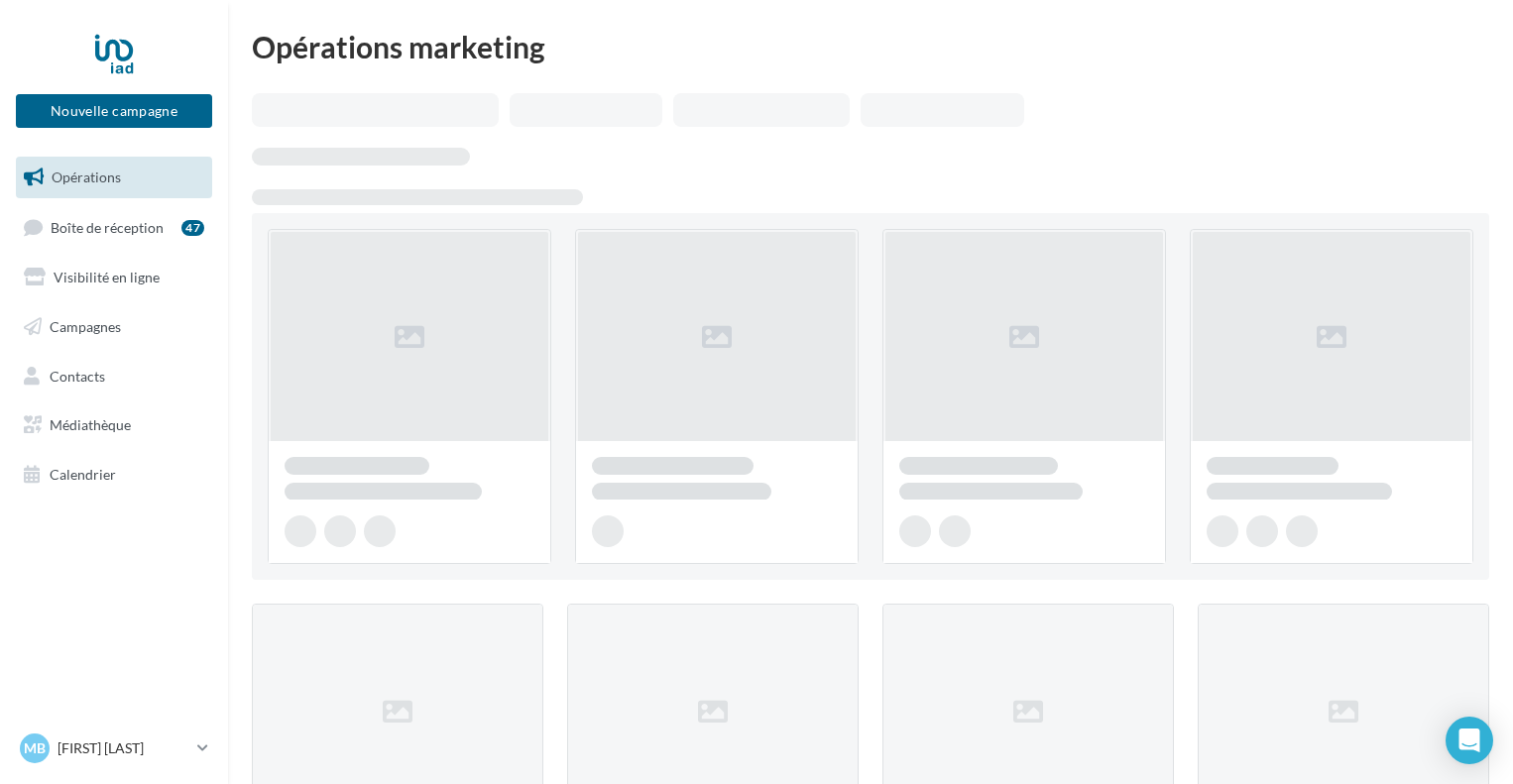 scroll, scrollTop: 0, scrollLeft: 0, axis: both 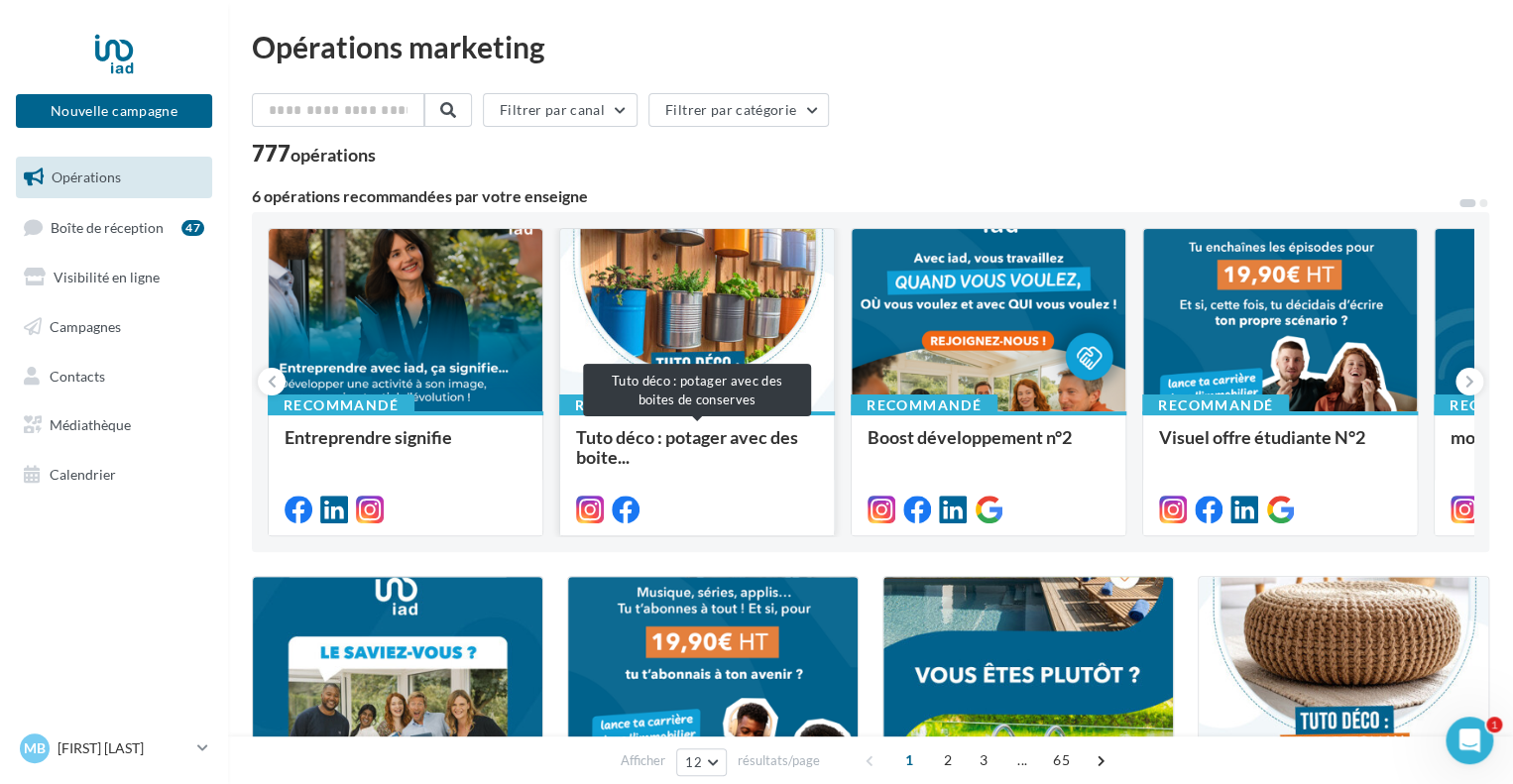 click on "Tuto déco : potager avec des boite..." at bounding box center (697, 447) 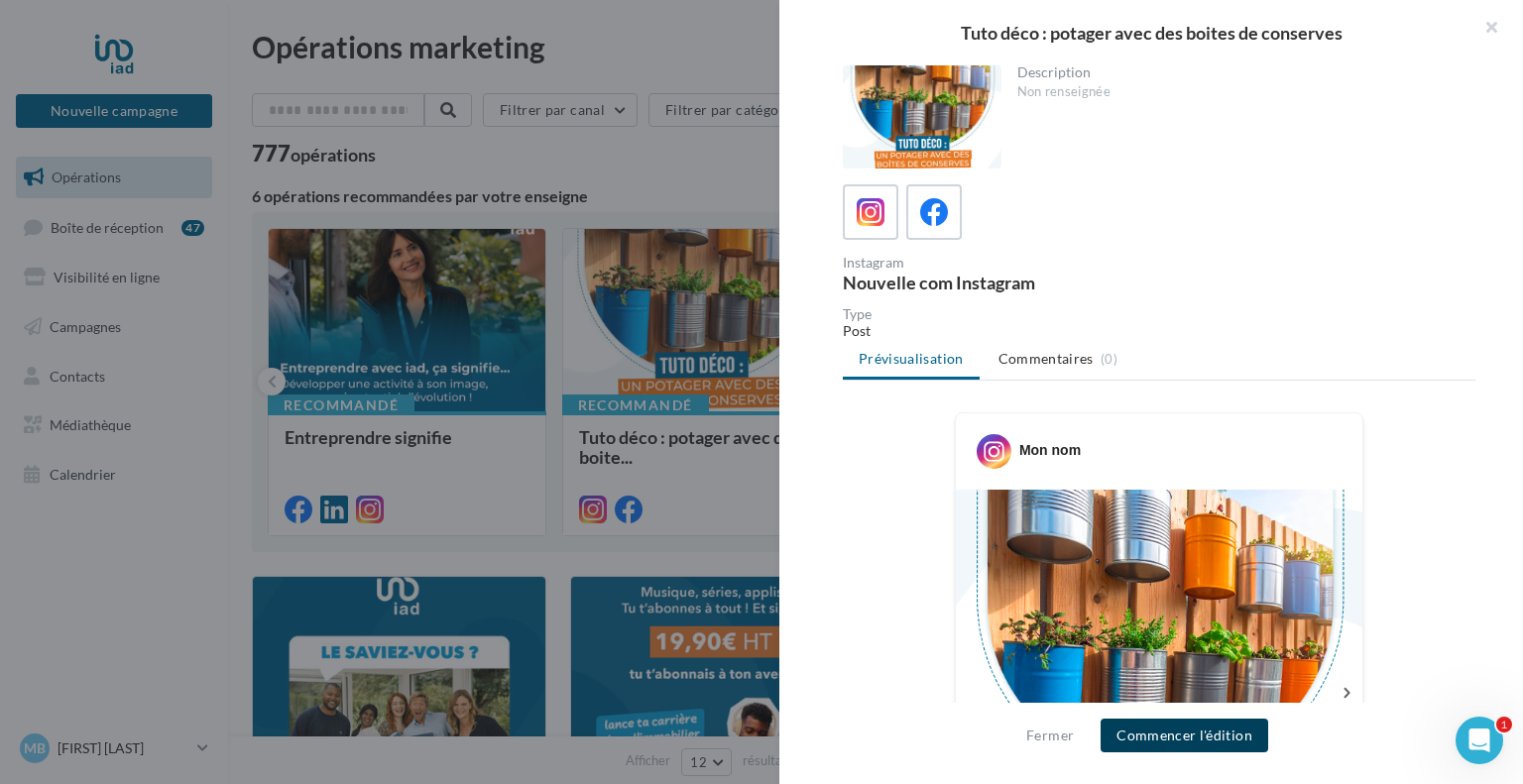 click on "Commencer l'édition" at bounding box center [1184, 735] 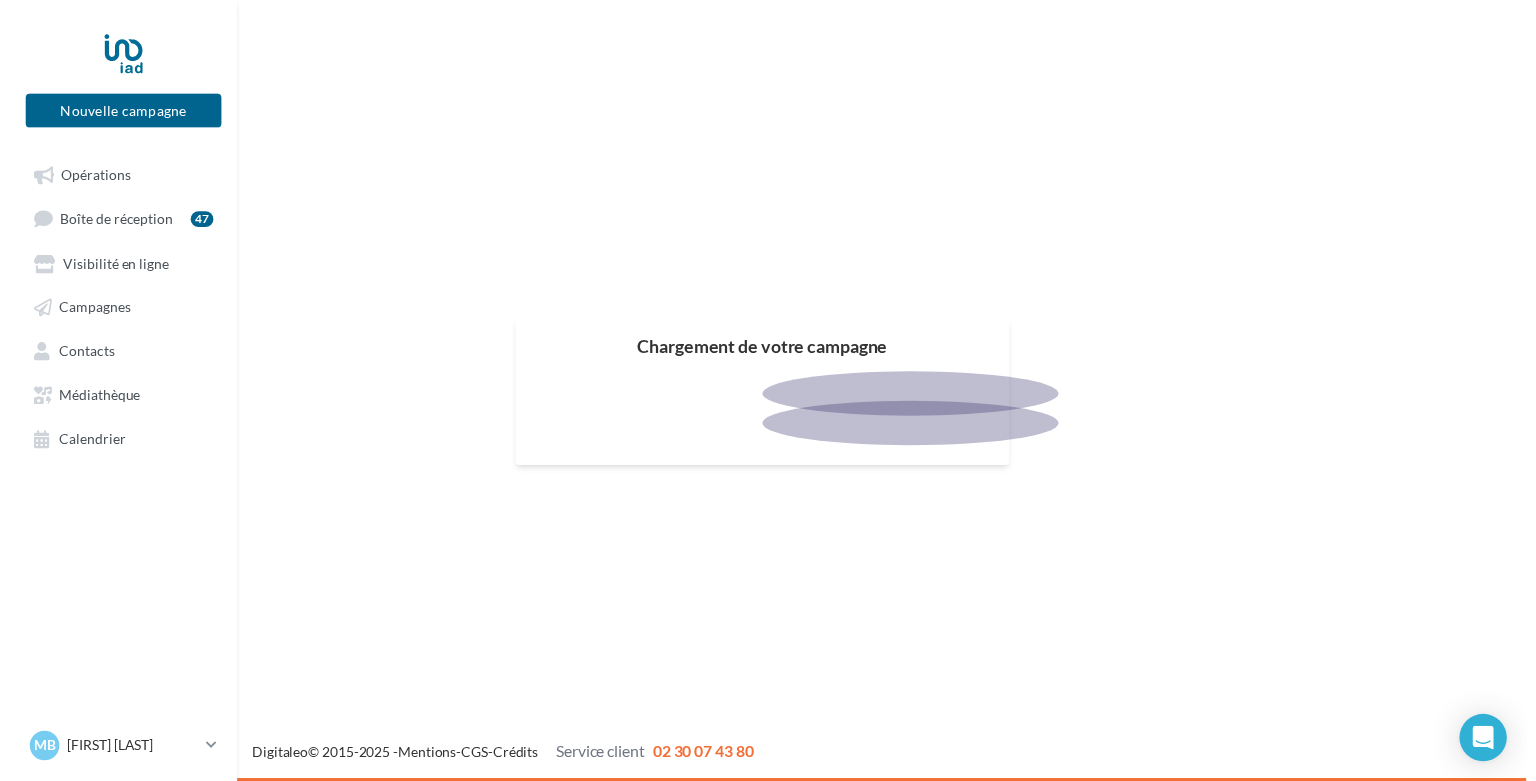 scroll, scrollTop: 0, scrollLeft: 0, axis: both 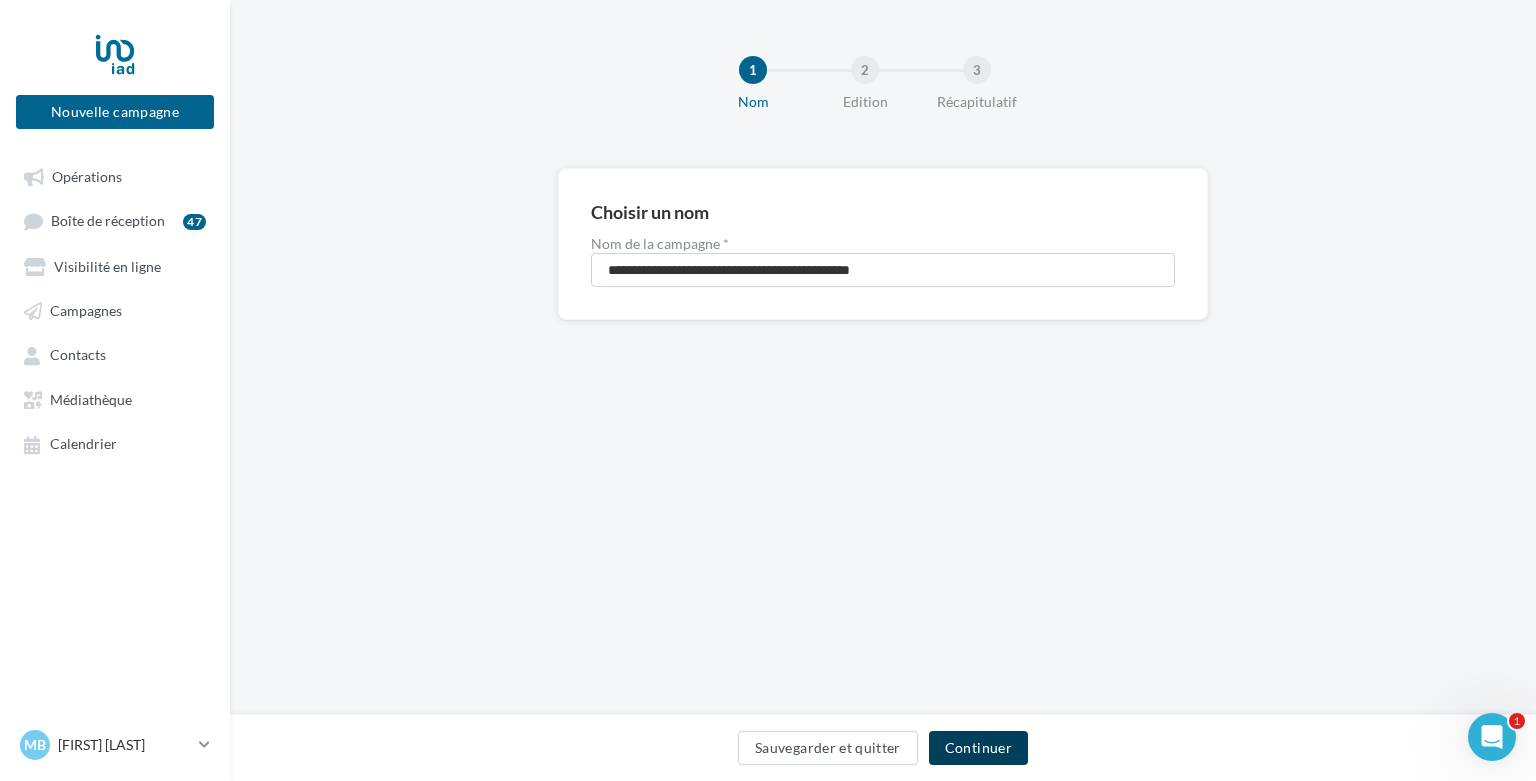 click on "Continuer" at bounding box center [978, 748] 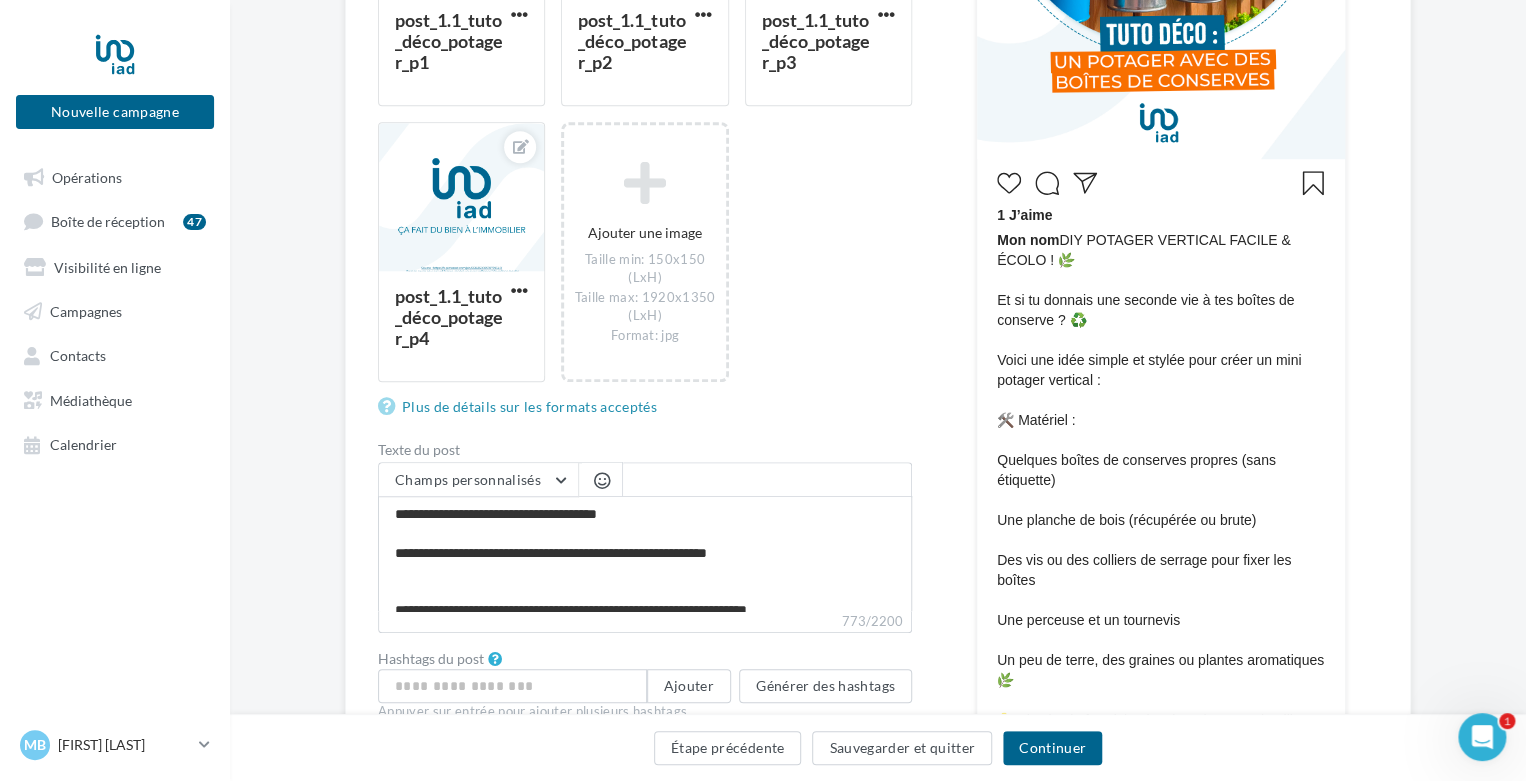 scroll, scrollTop: 601, scrollLeft: 0, axis: vertical 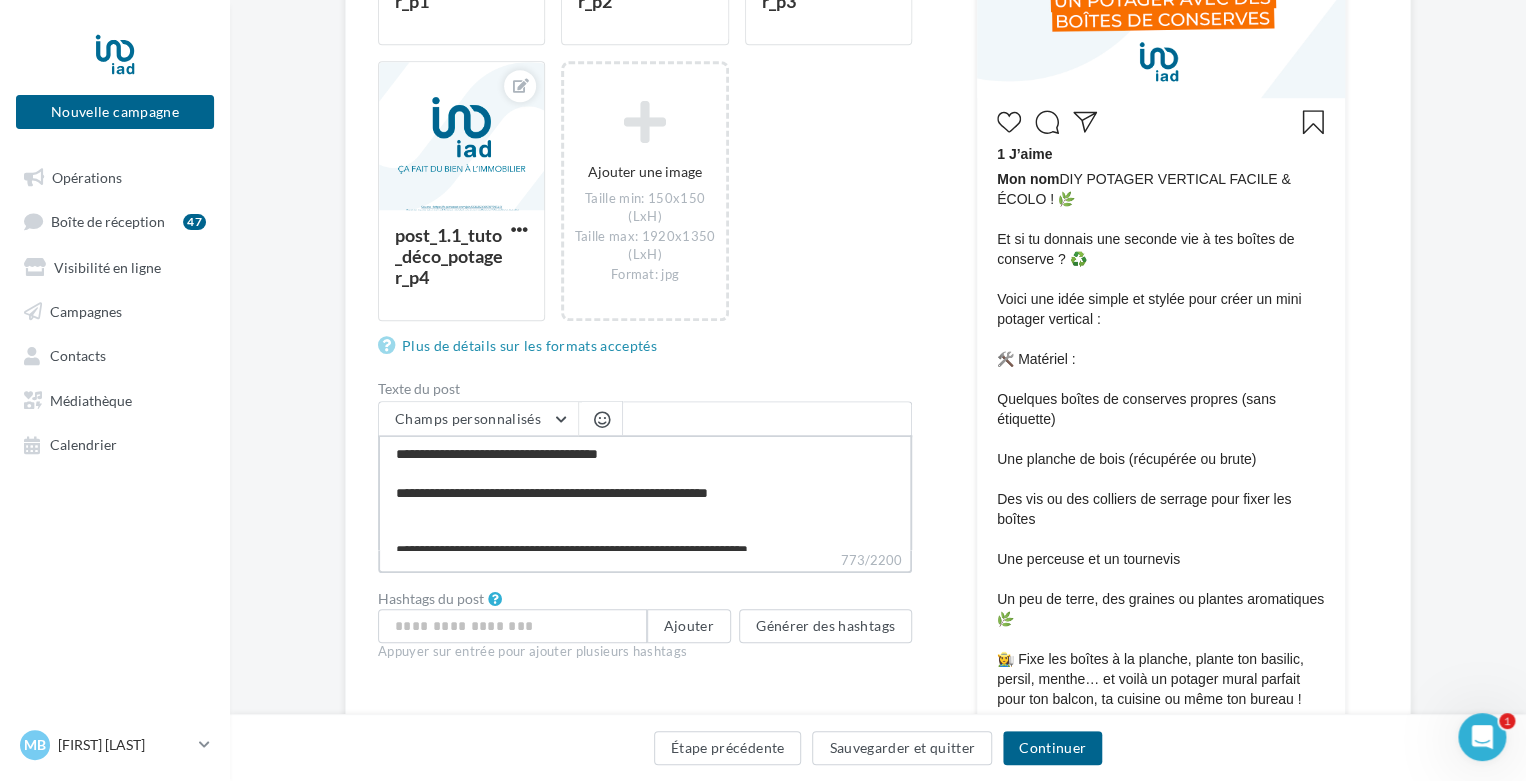 drag, startPoint x: 423, startPoint y: 451, endPoint x: 363, endPoint y: 451, distance: 60 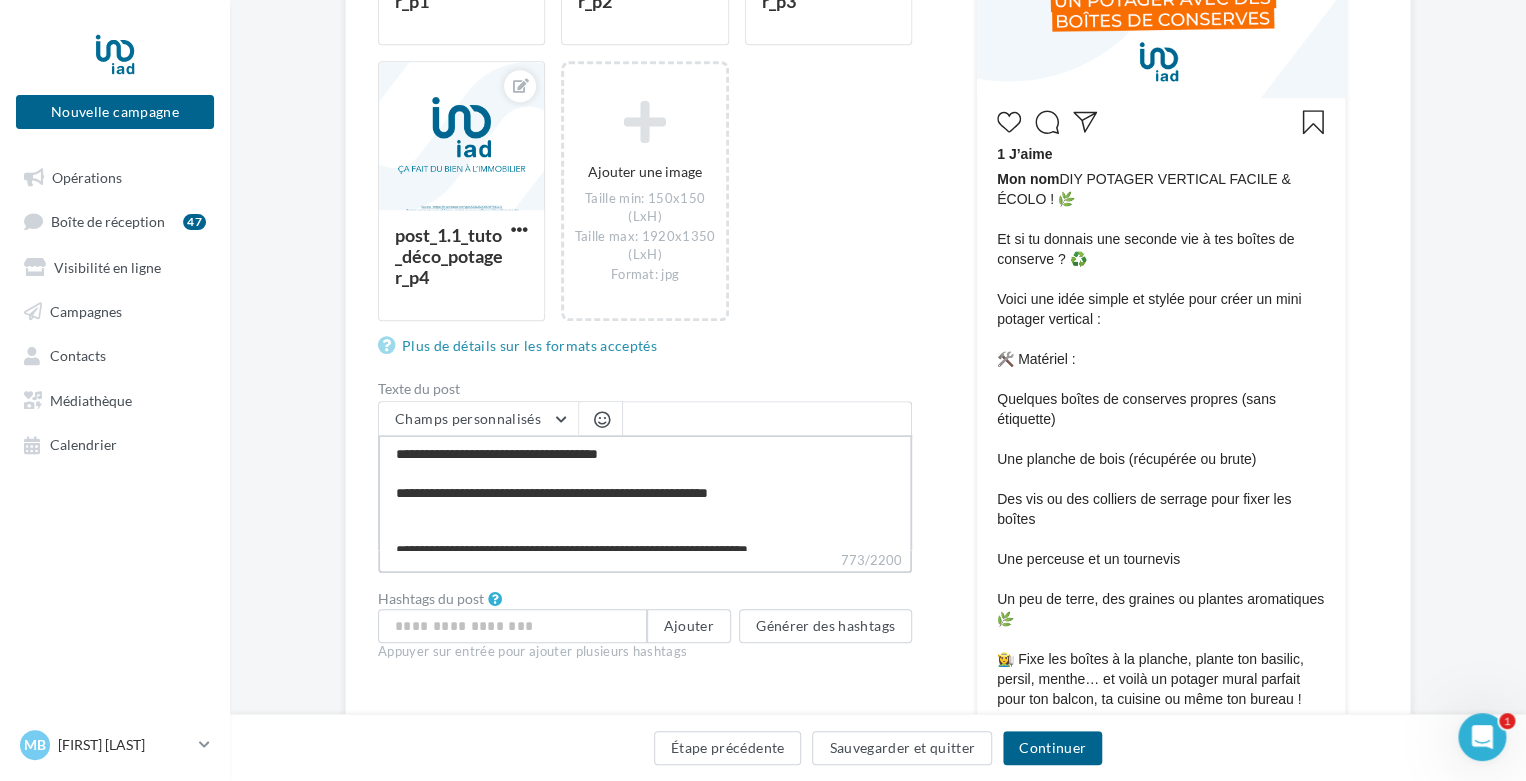 type on "**********" 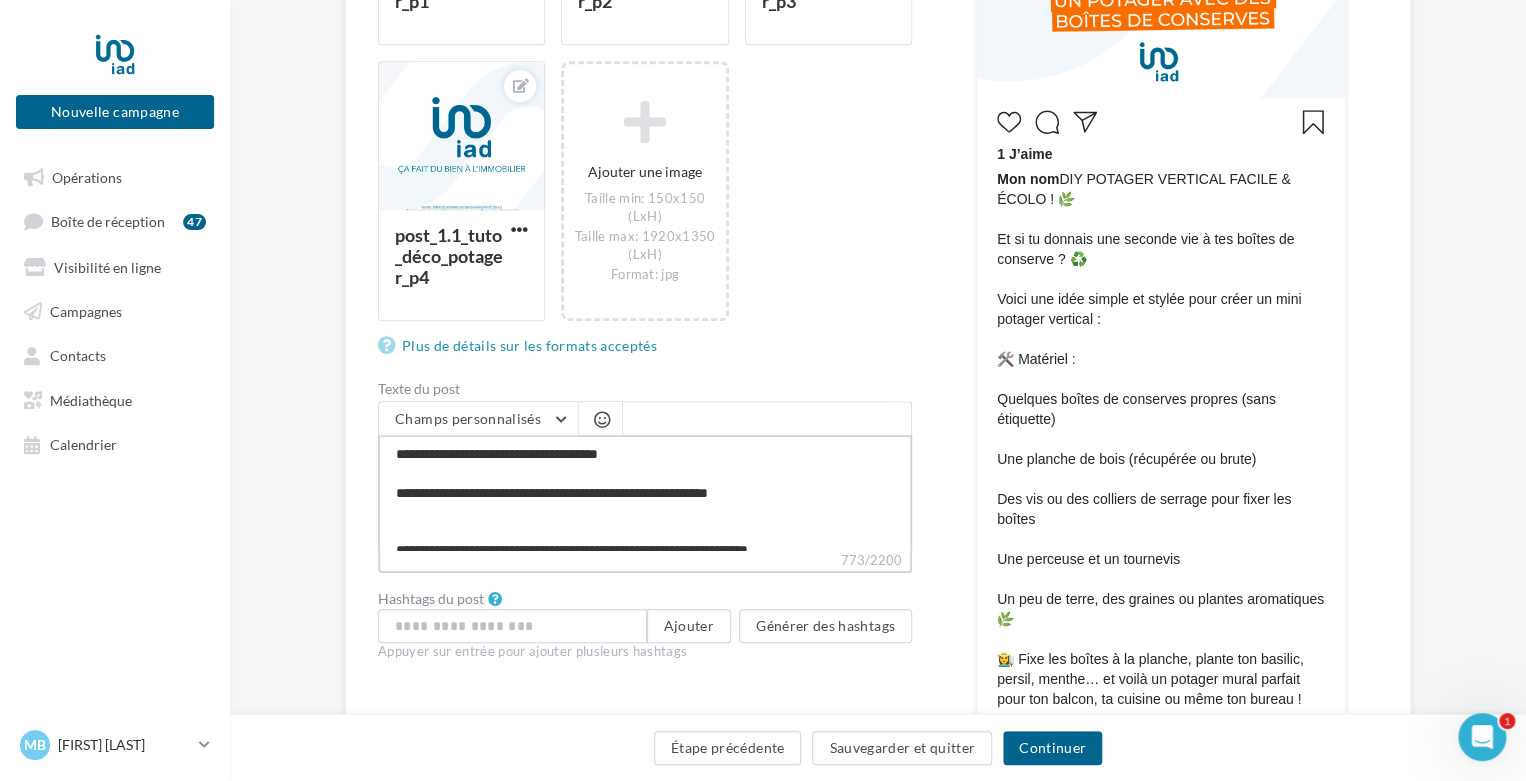 type on "**********" 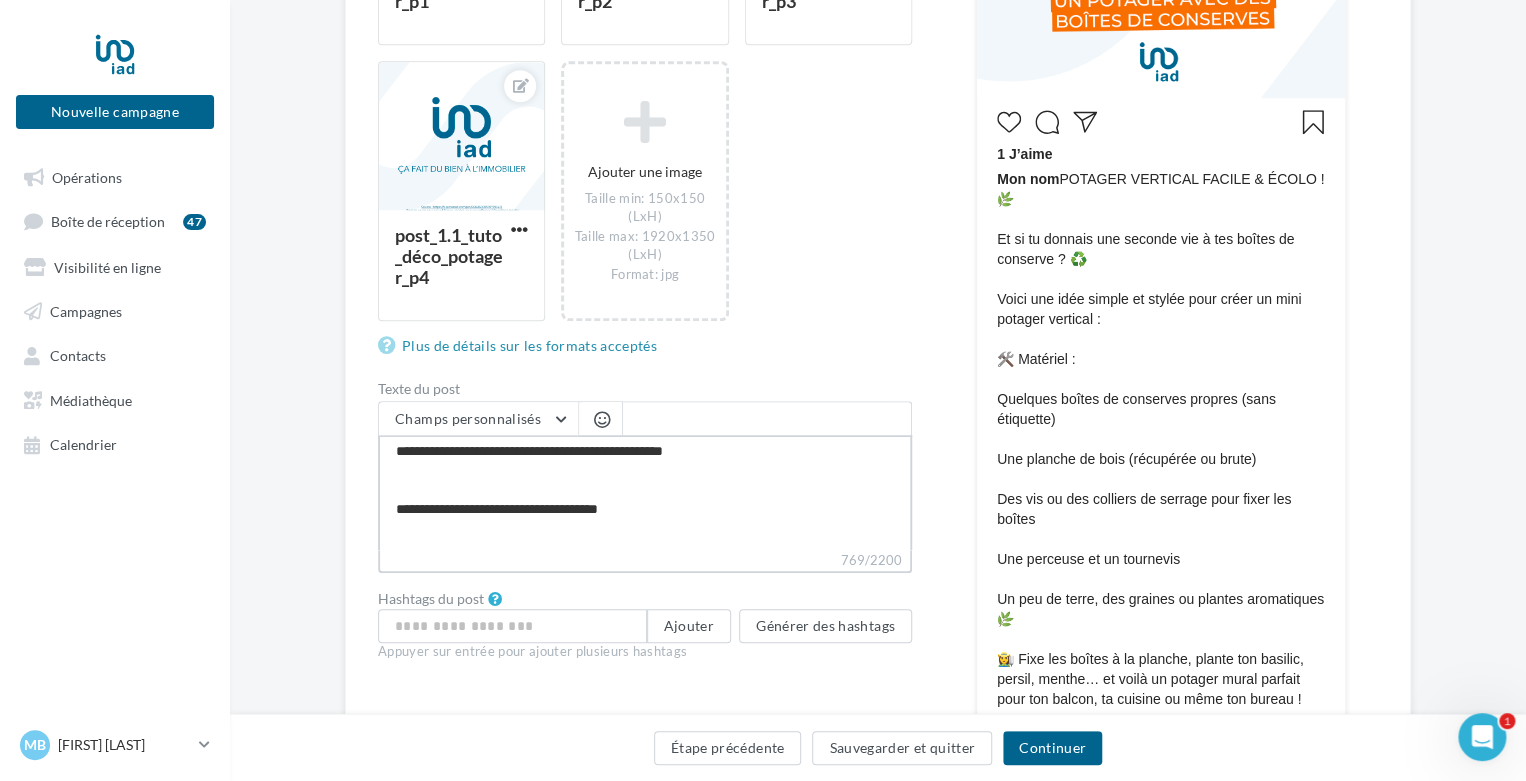 scroll, scrollTop: 169, scrollLeft: 0, axis: vertical 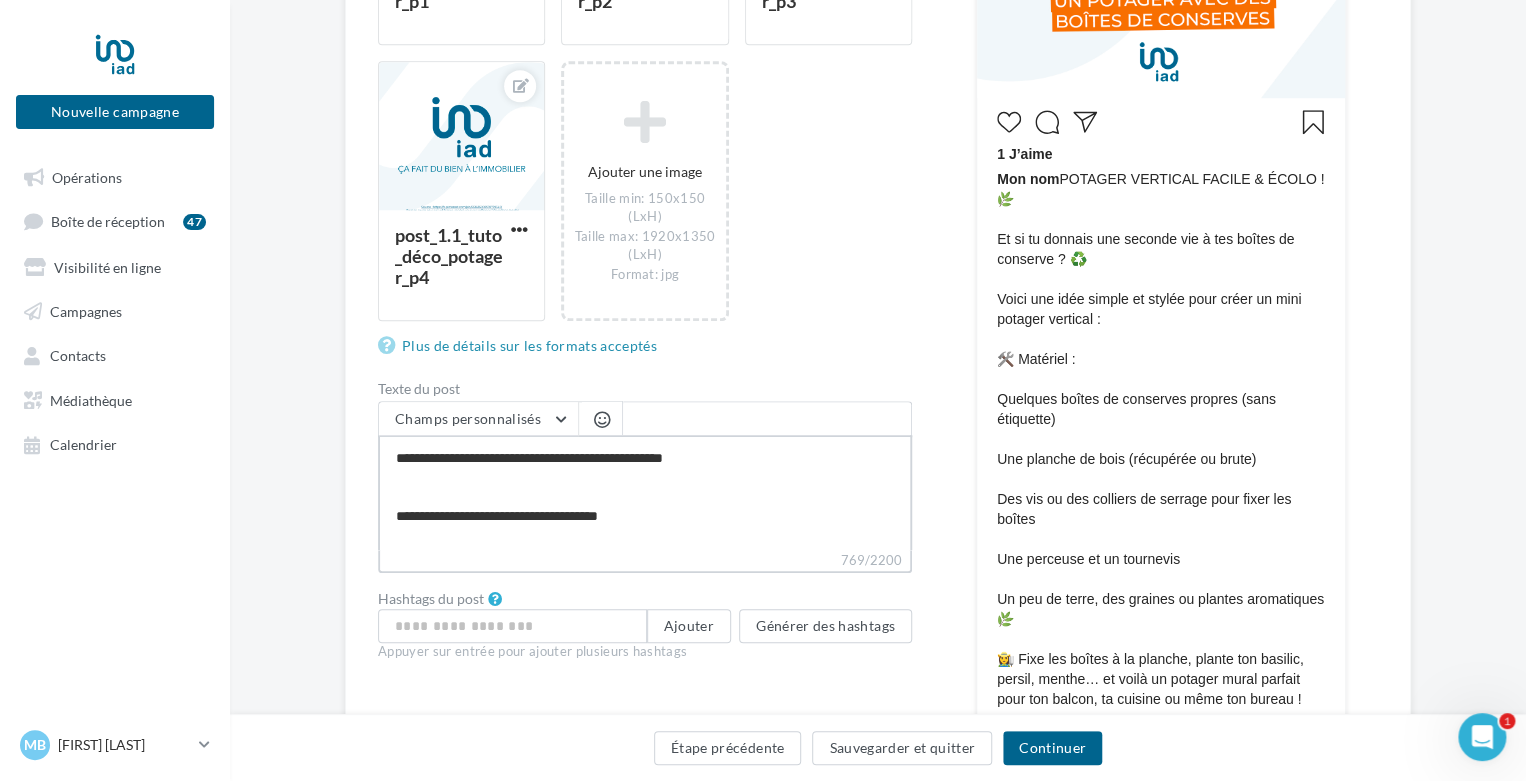 click on "**********" at bounding box center (645, 492) 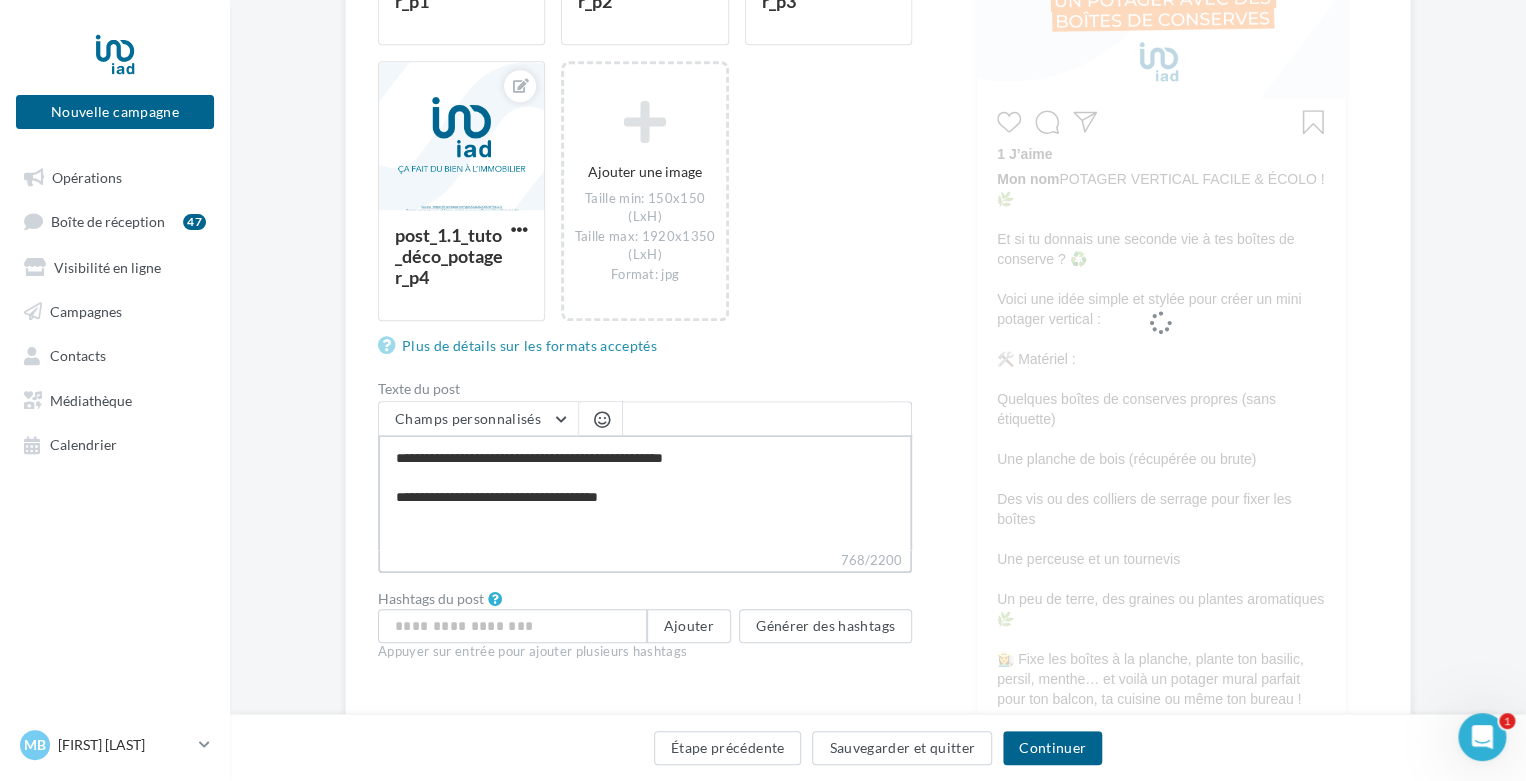 click on "**********" at bounding box center [645, 492] 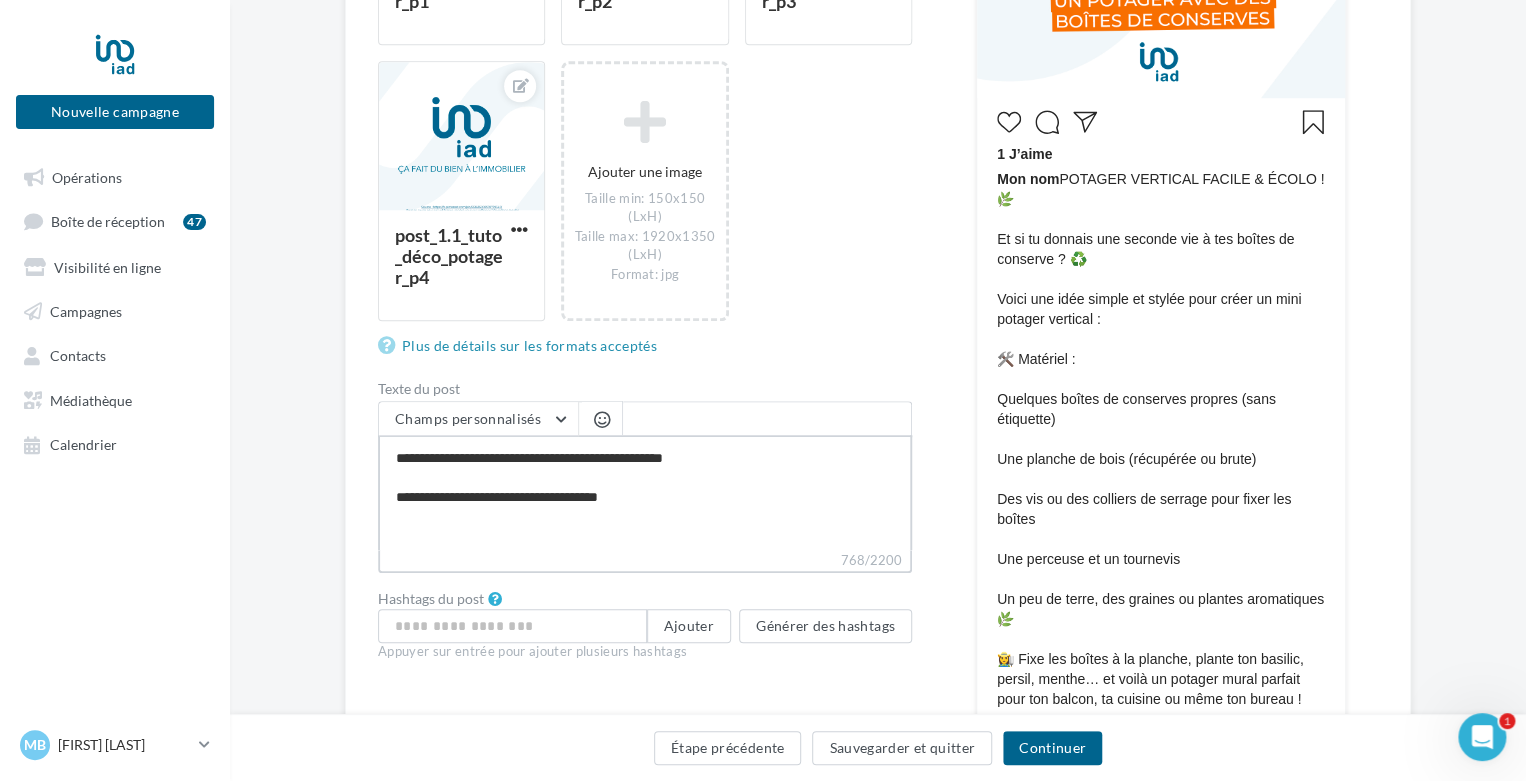 type on "**********" 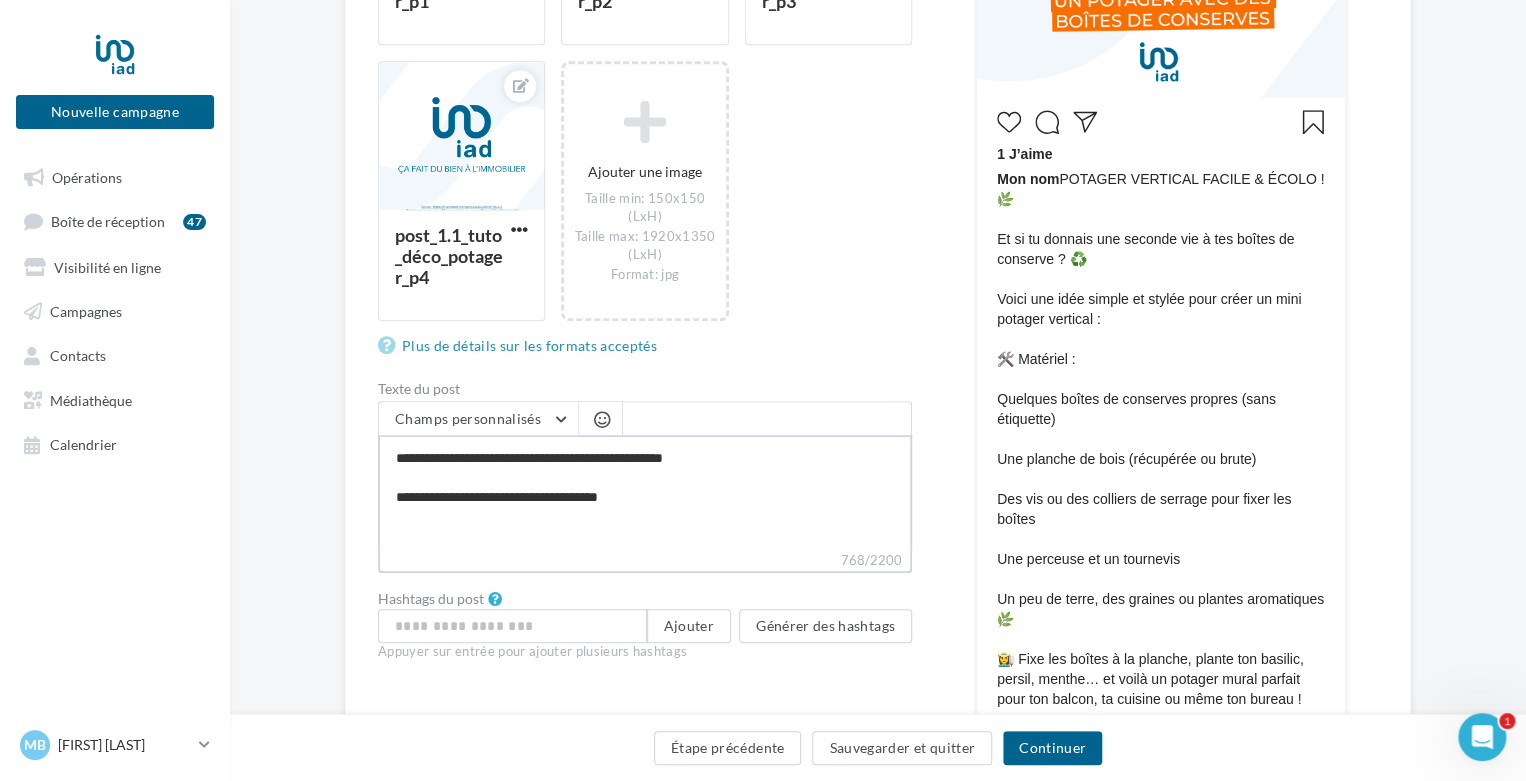 type on "**********" 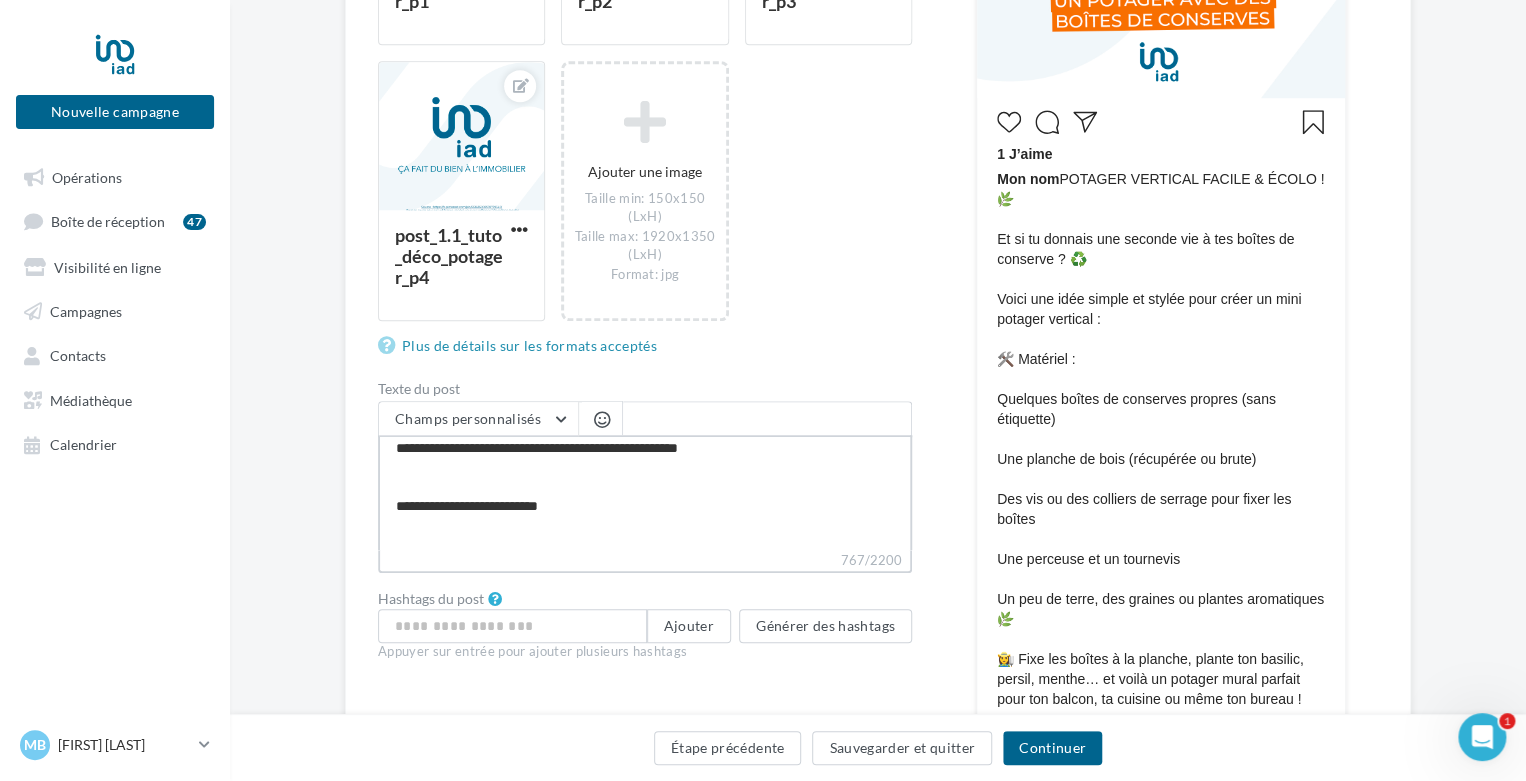 scroll, scrollTop: 271, scrollLeft: 0, axis: vertical 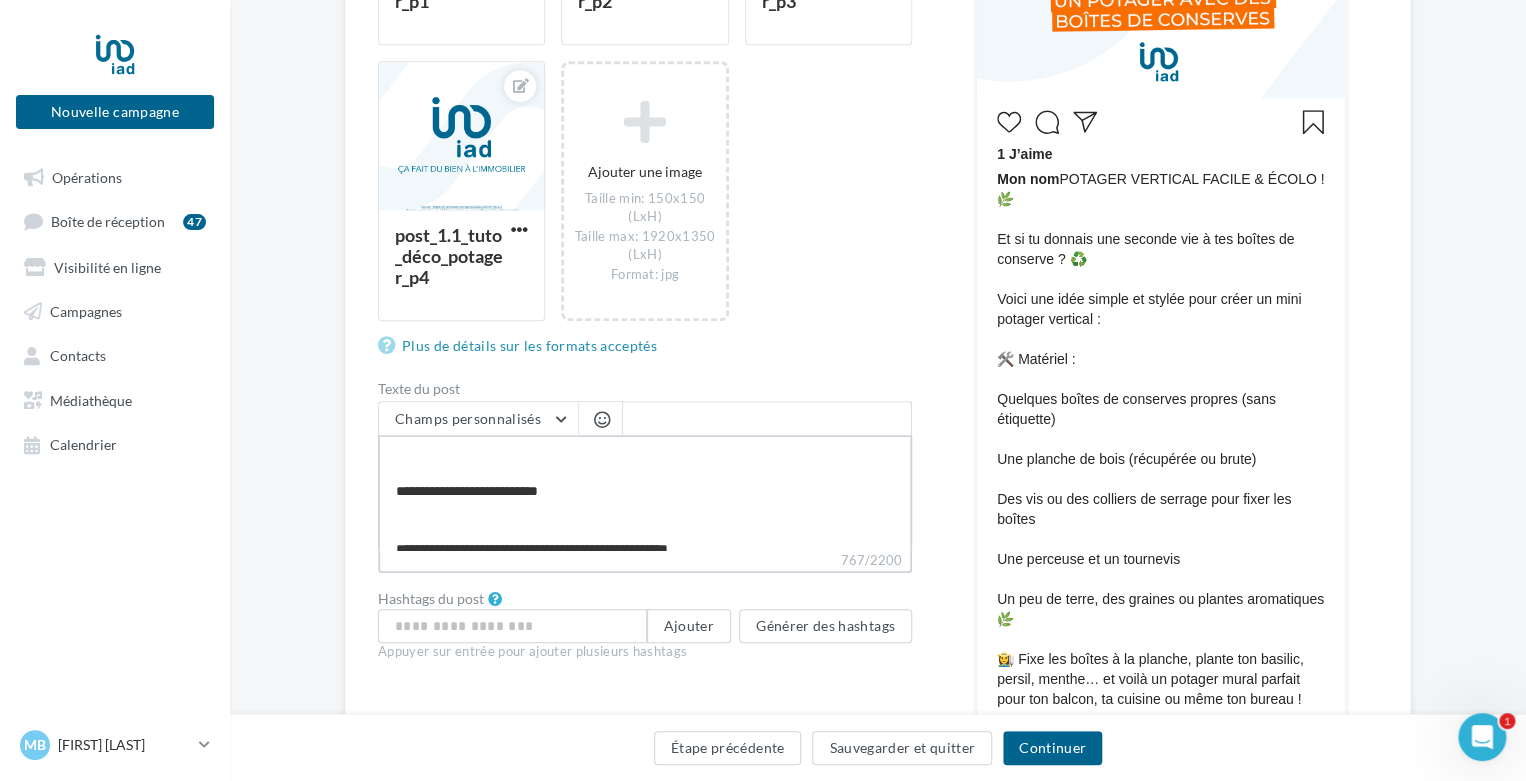 click on "**********" at bounding box center (645, 492) 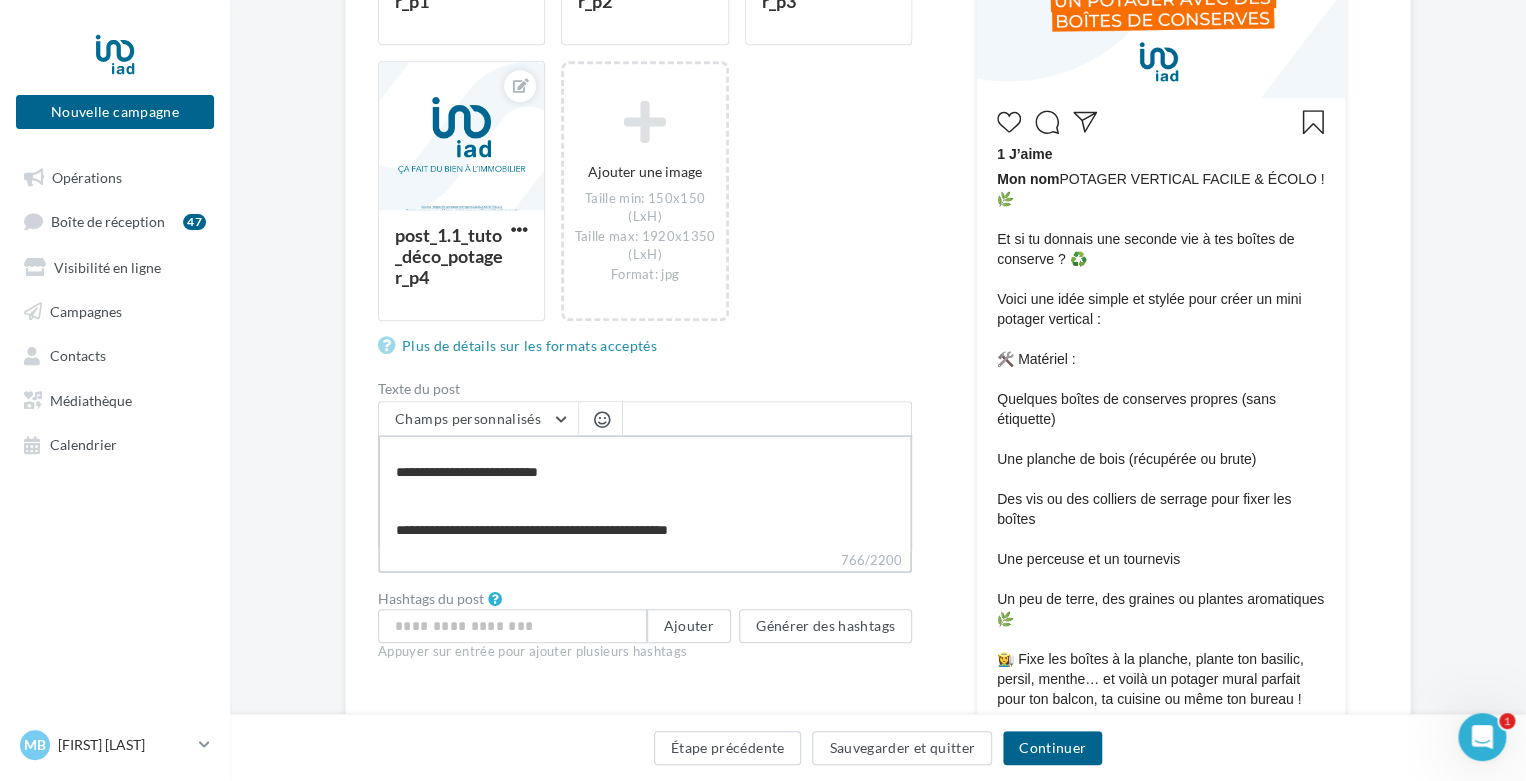 click on "**********" at bounding box center [645, 492] 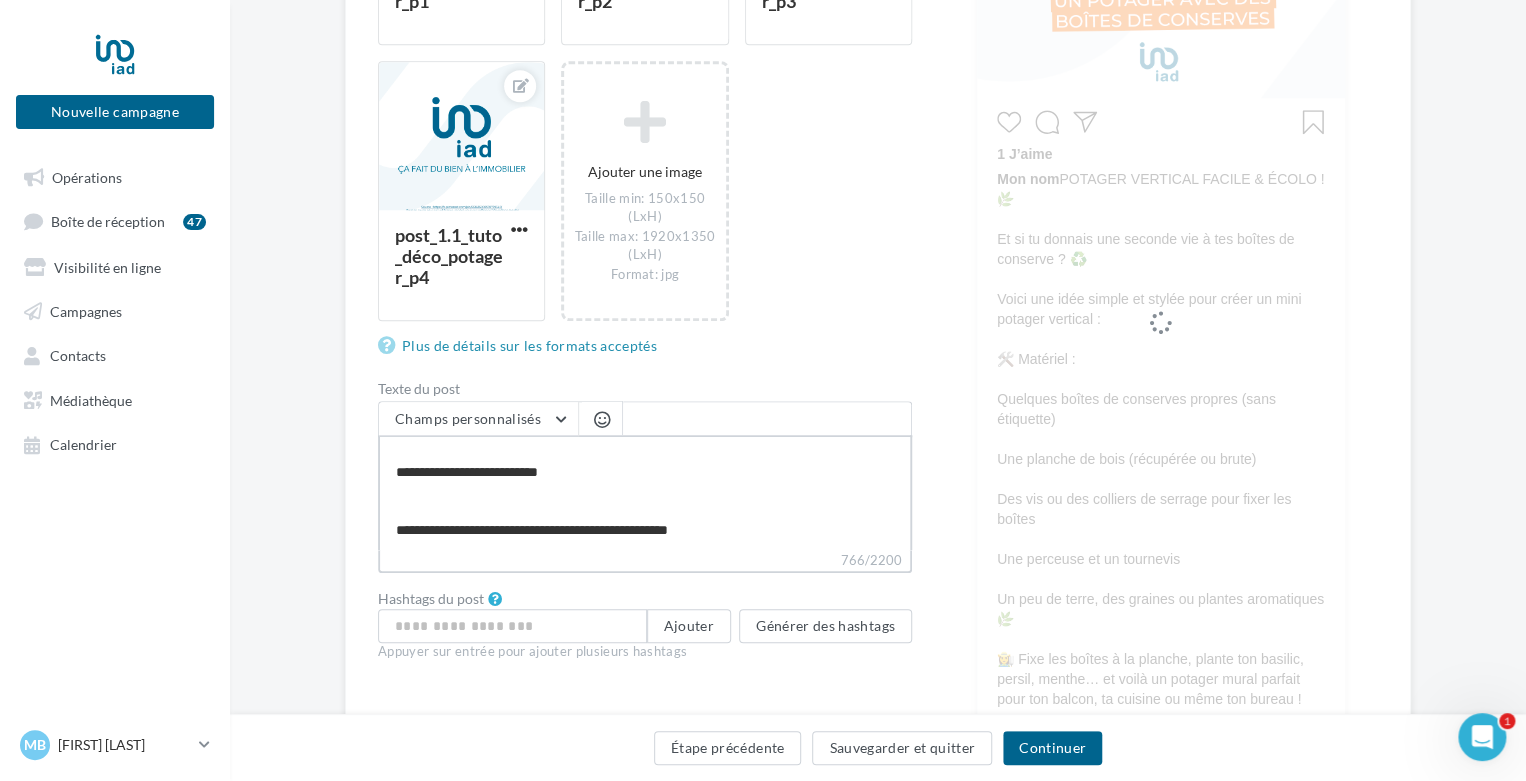 type on "**********" 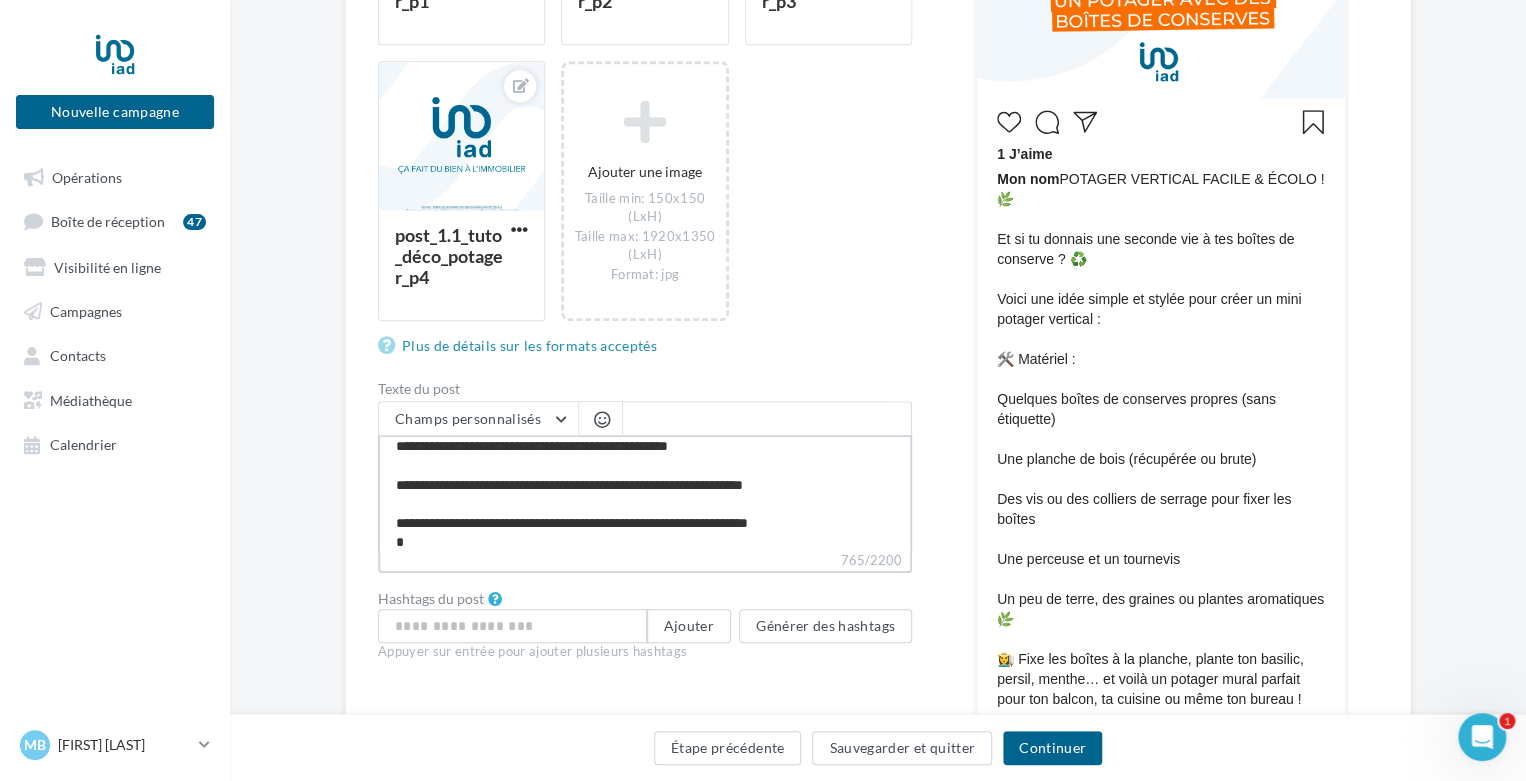 scroll, scrollTop: 422, scrollLeft: 0, axis: vertical 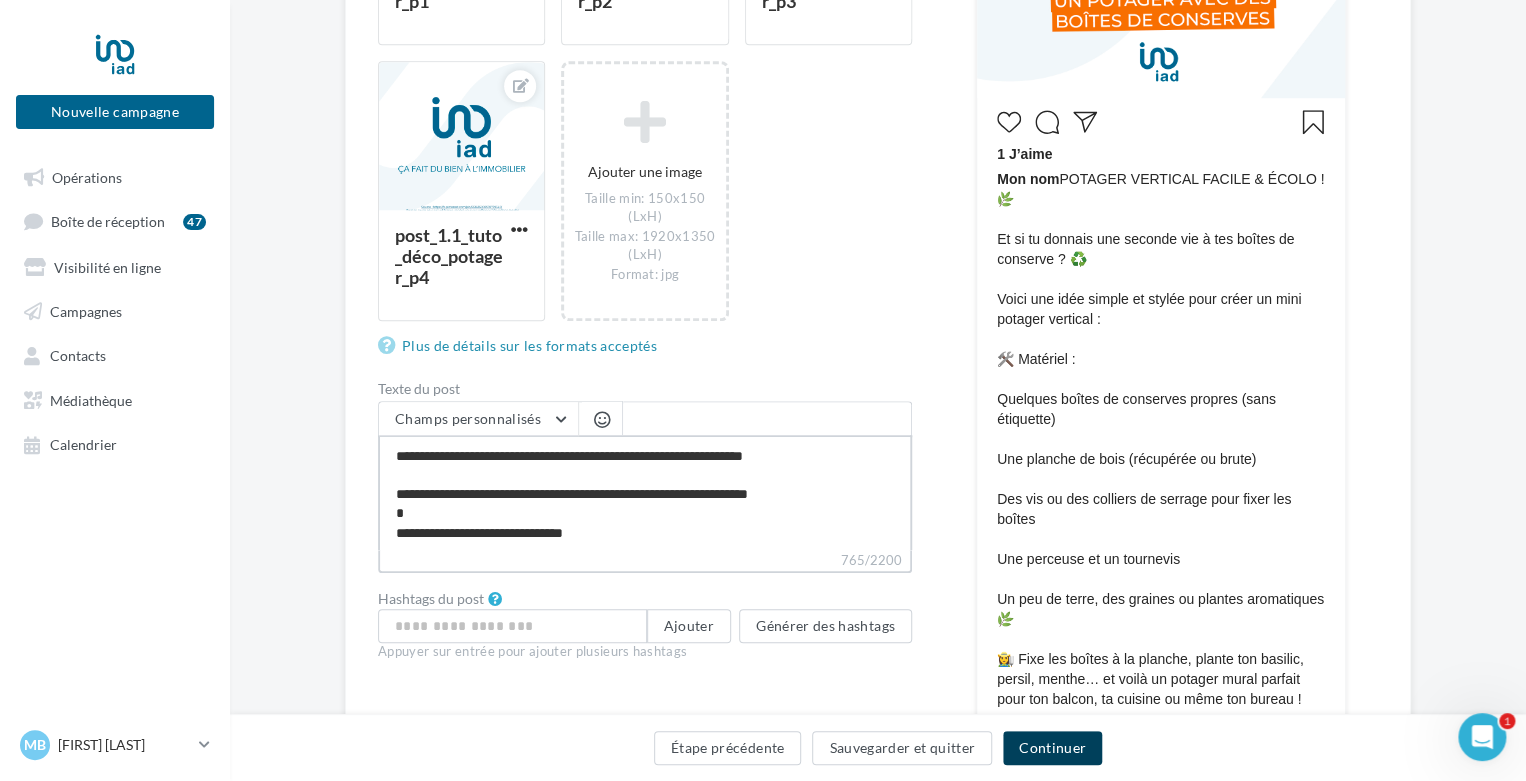type on "**********" 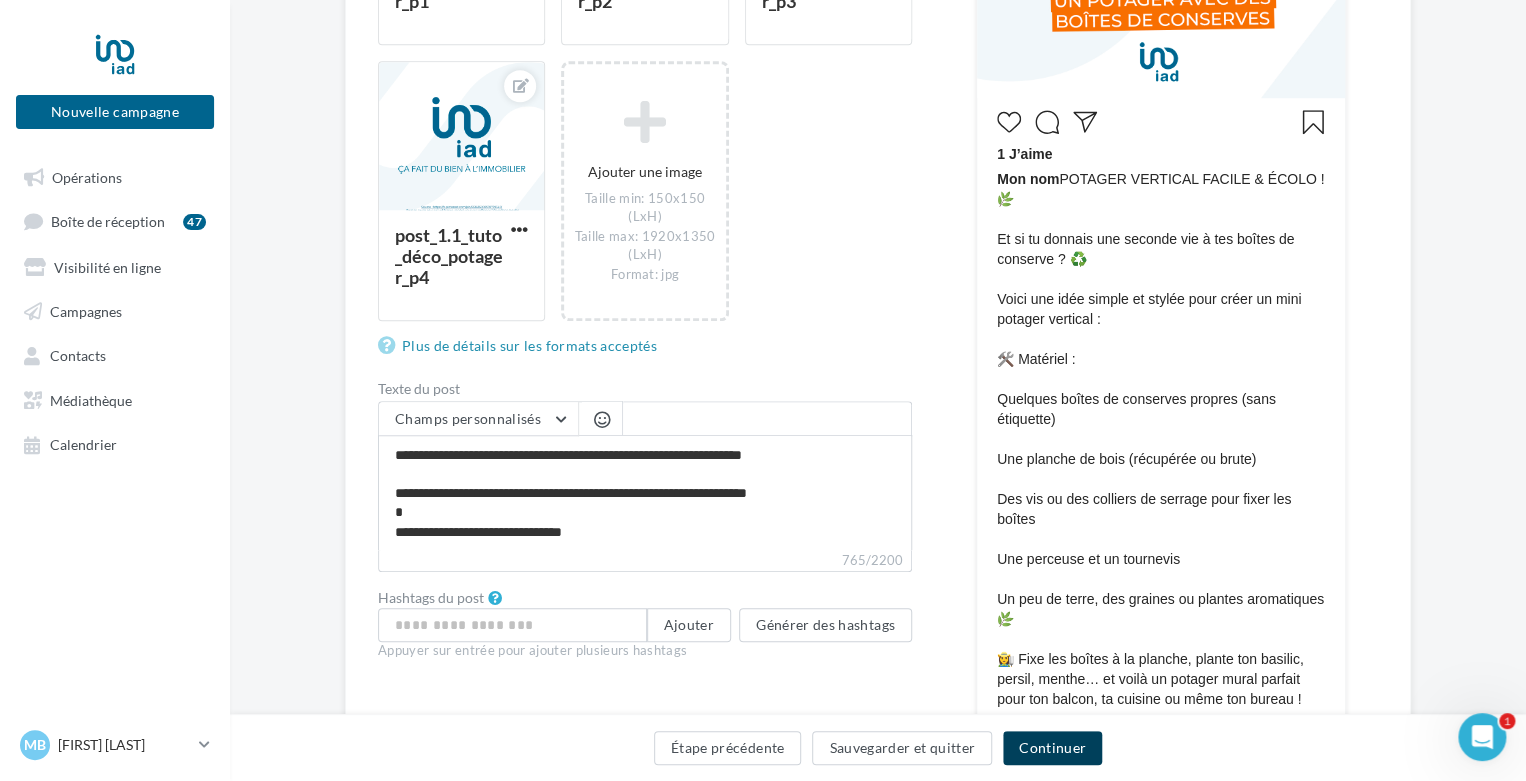 scroll, scrollTop: 421, scrollLeft: 0, axis: vertical 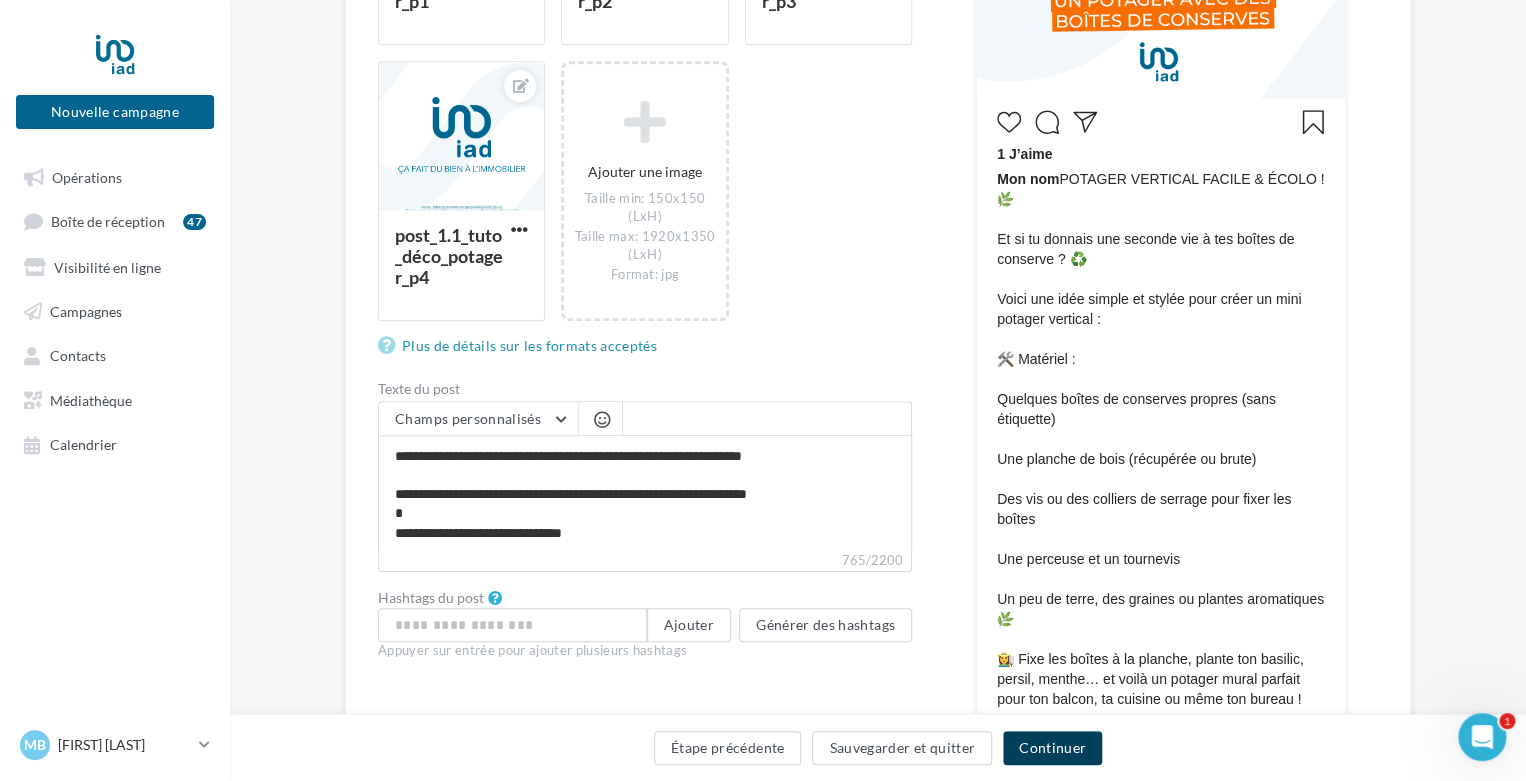 click on "Continuer" at bounding box center [1052, 748] 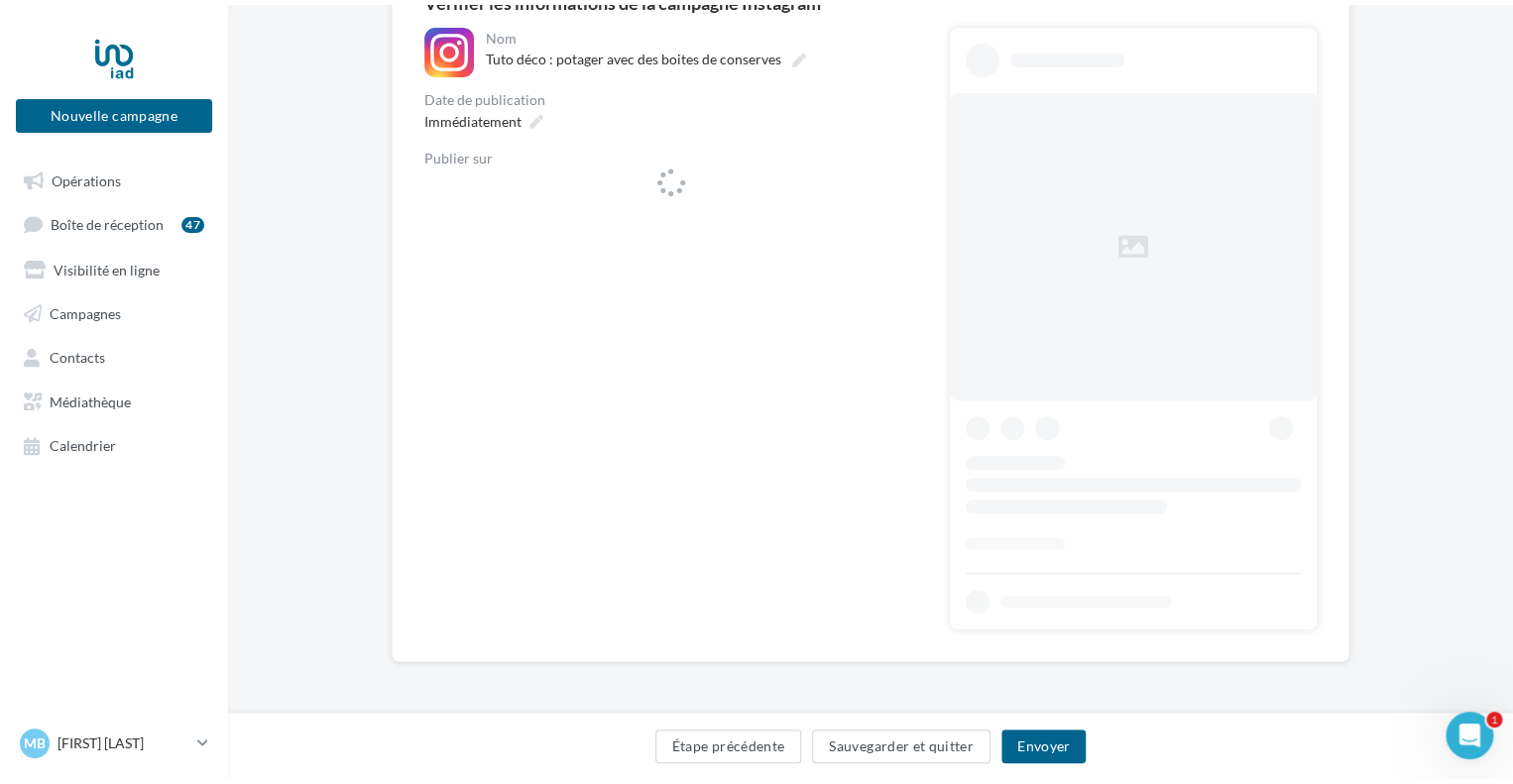 scroll, scrollTop: 0, scrollLeft: 0, axis: both 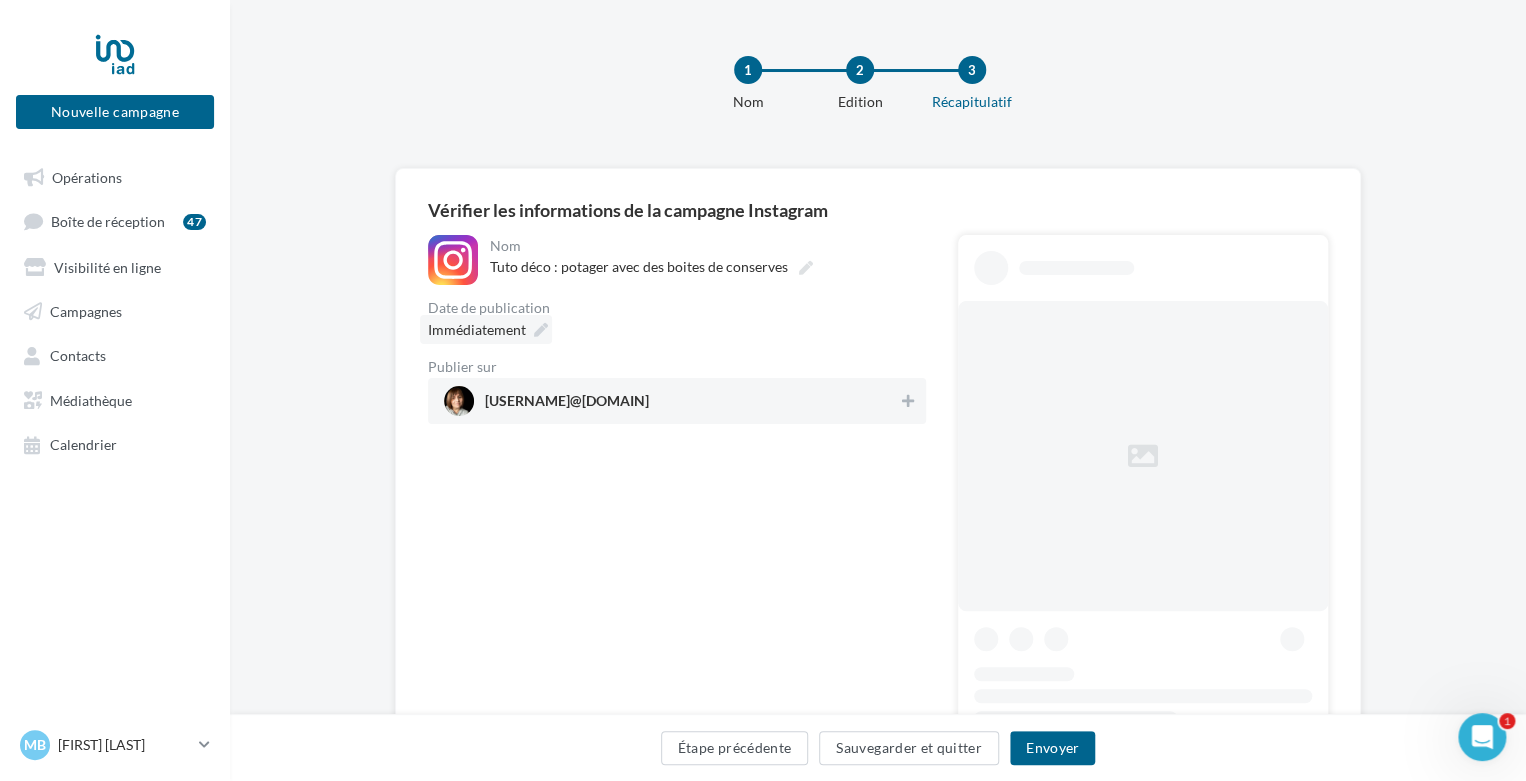 click at bounding box center (541, 330) 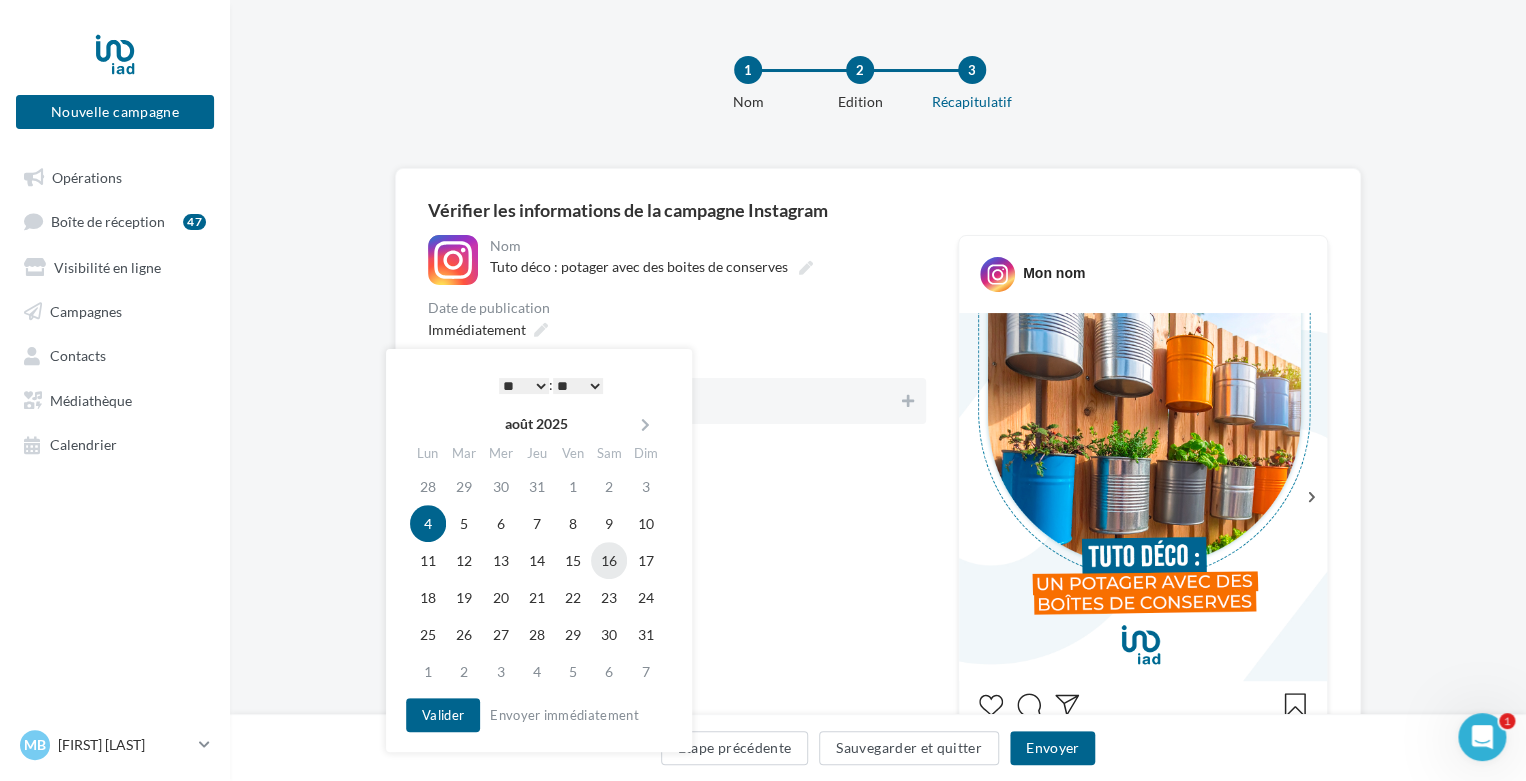 click on "16" at bounding box center (609, 560) 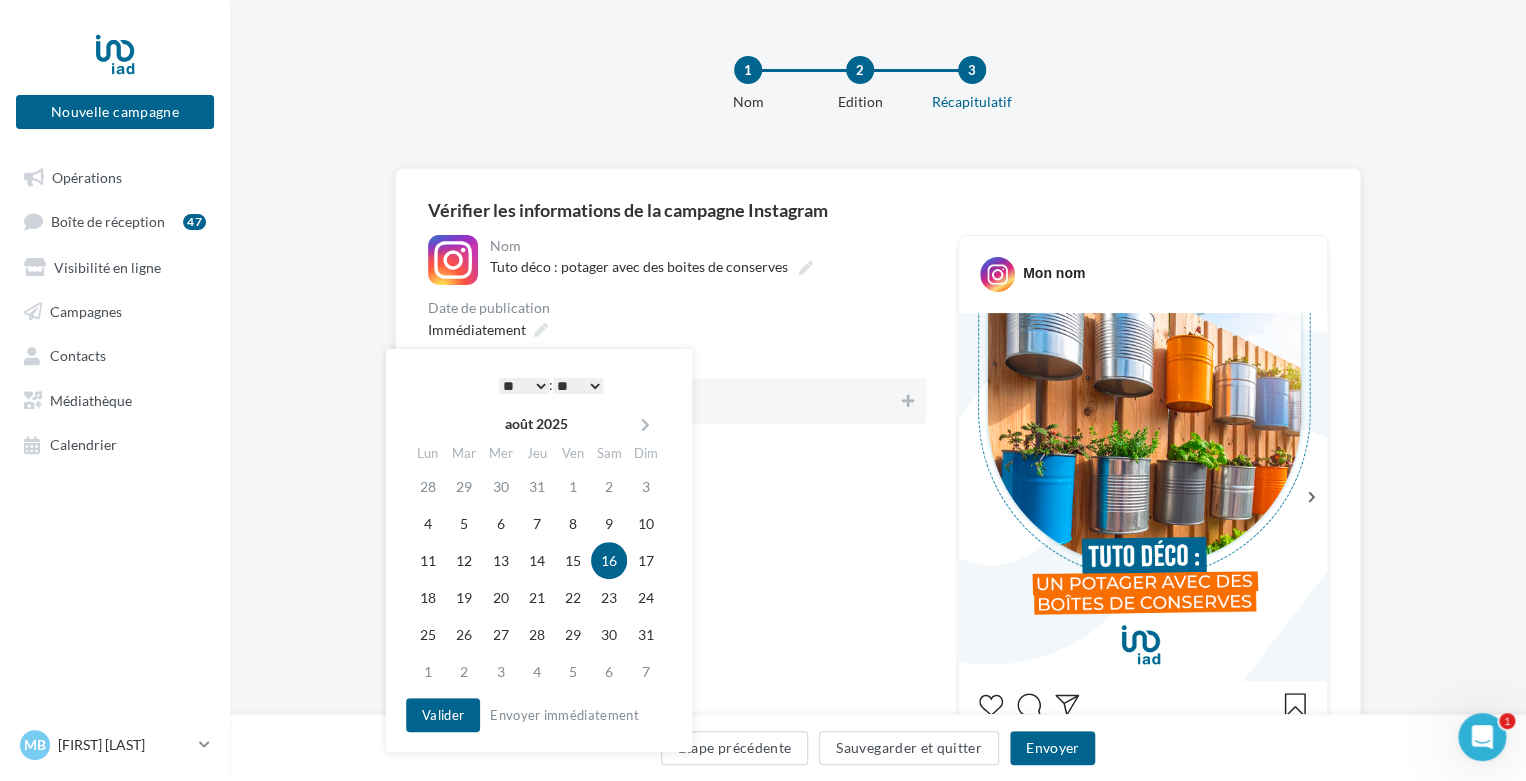 click on "* * * * * * * * * * ** ** ** ** ** ** ** ** ** ** ** ** ** **" at bounding box center (524, 386) 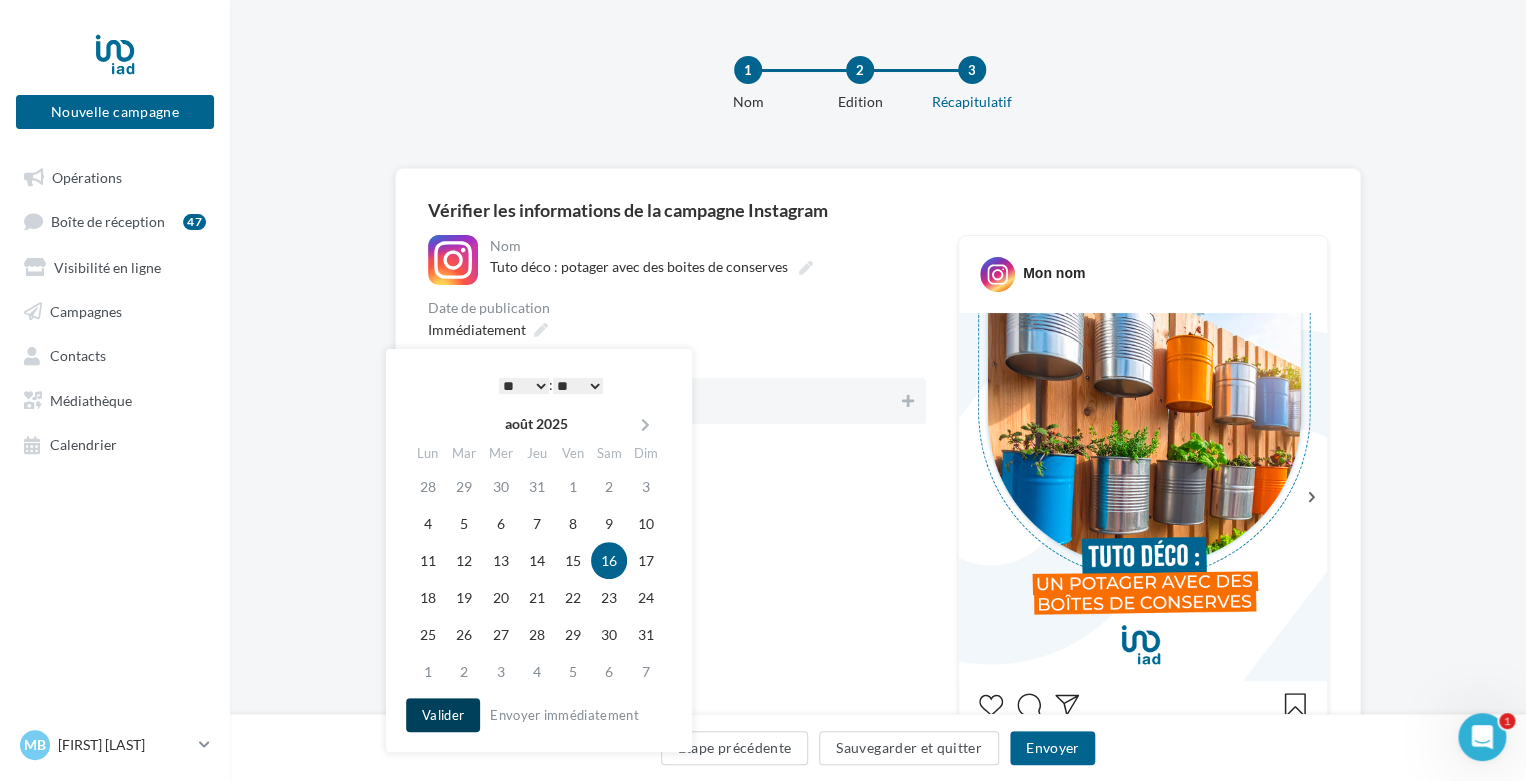 click on "Valider" at bounding box center (443, 715) 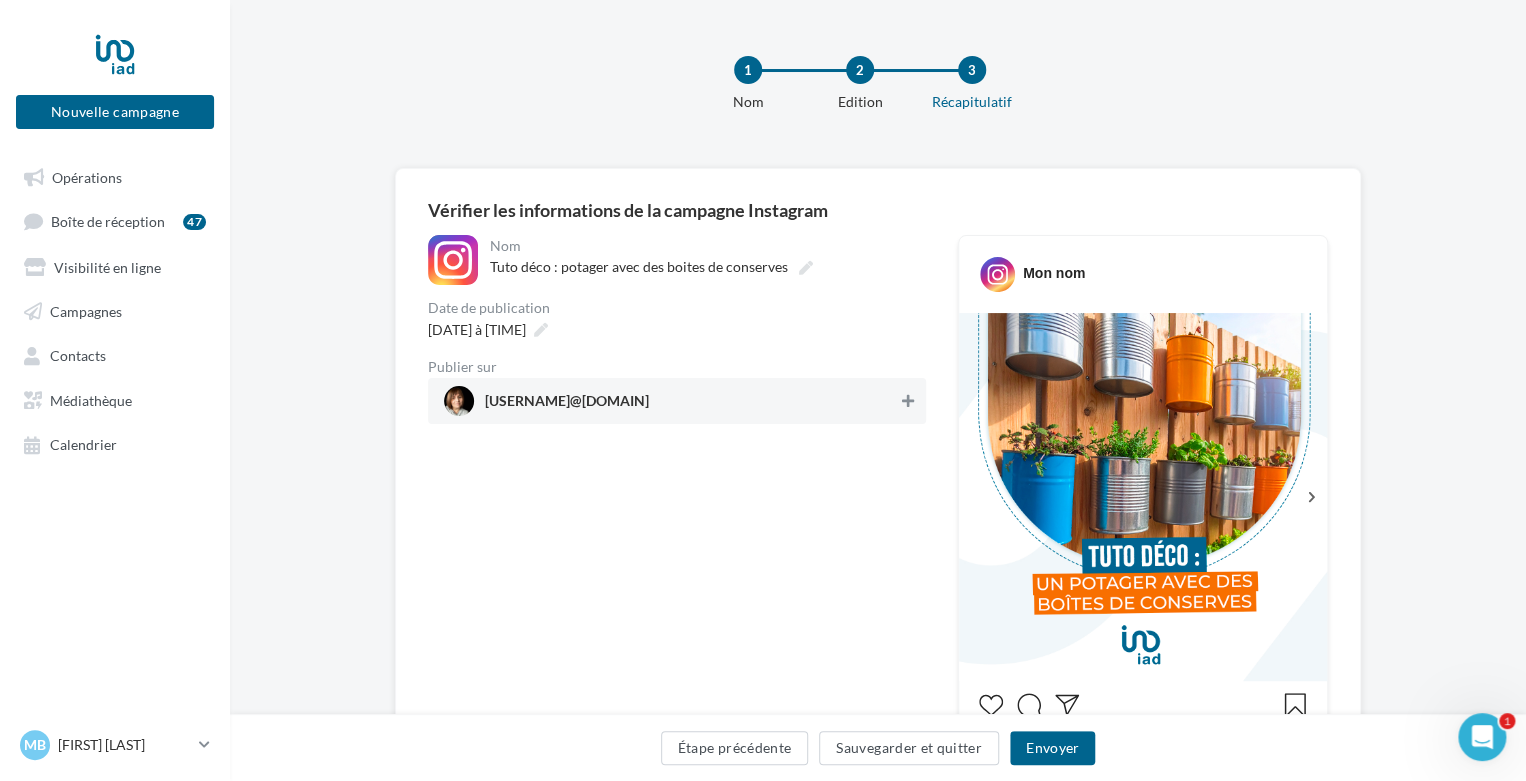 click at bounding box center [908, 401] 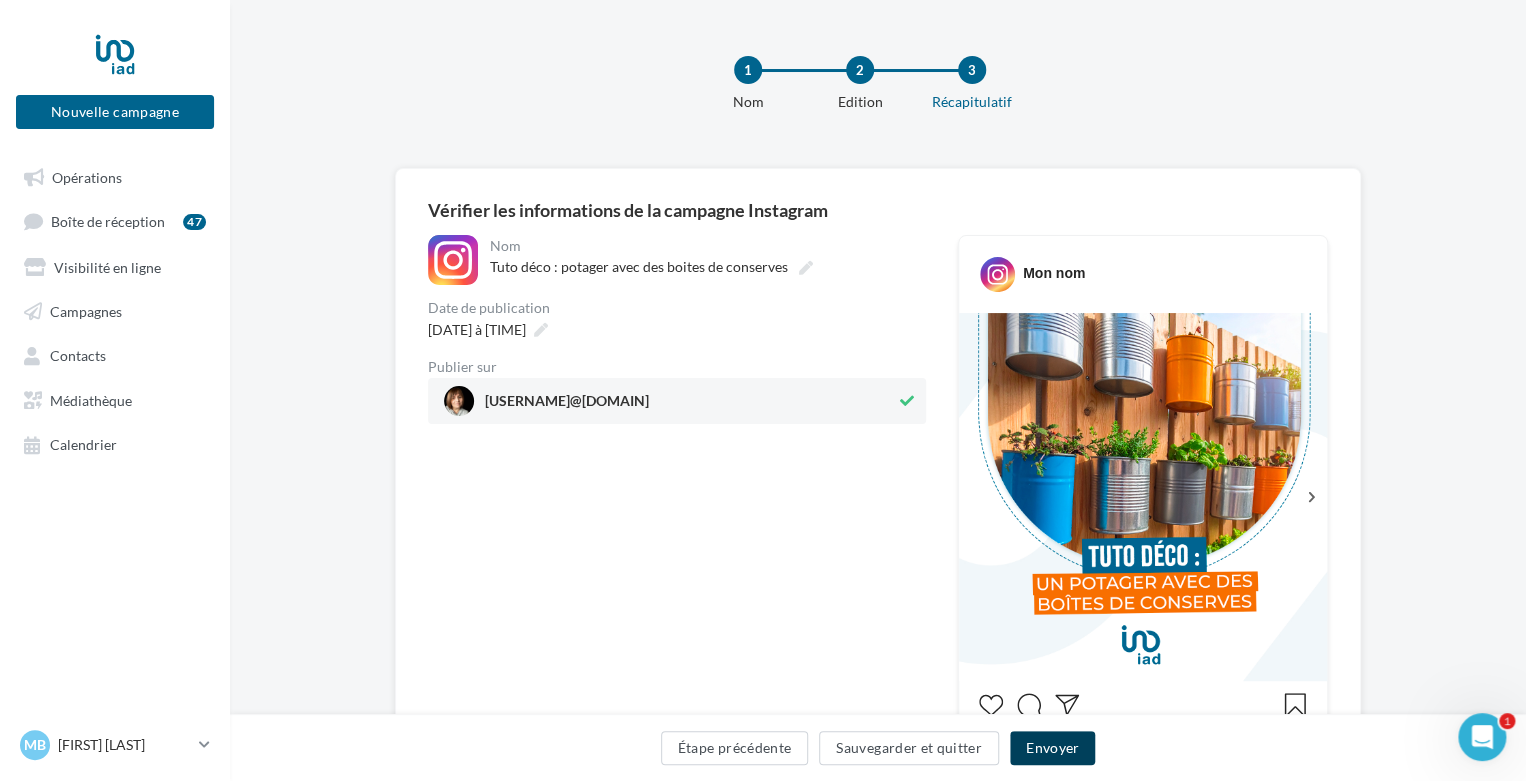 click on "Envoyer" at bounding box center [1052, 748] 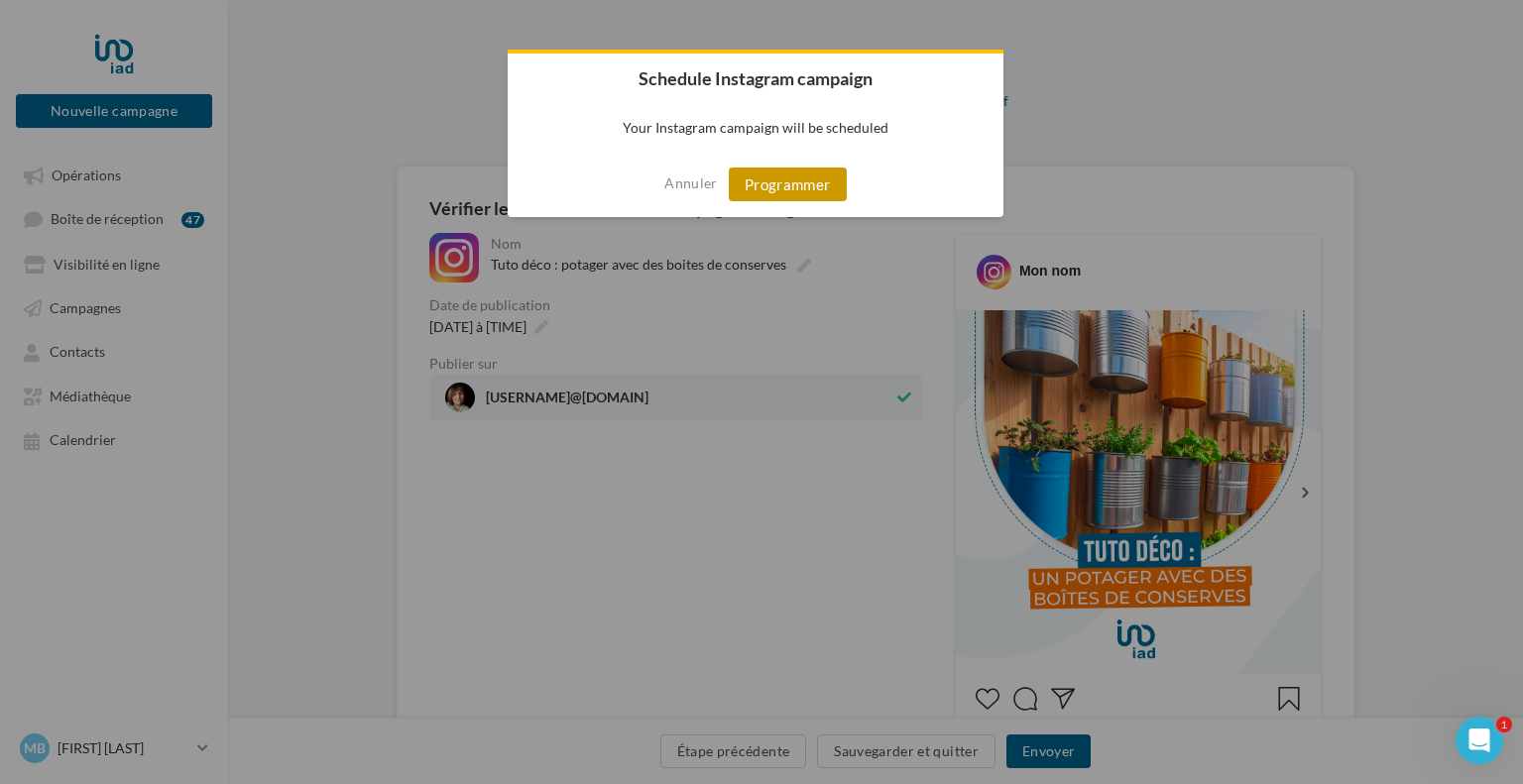 click on "Programmer" at bounding box center (787, 184) 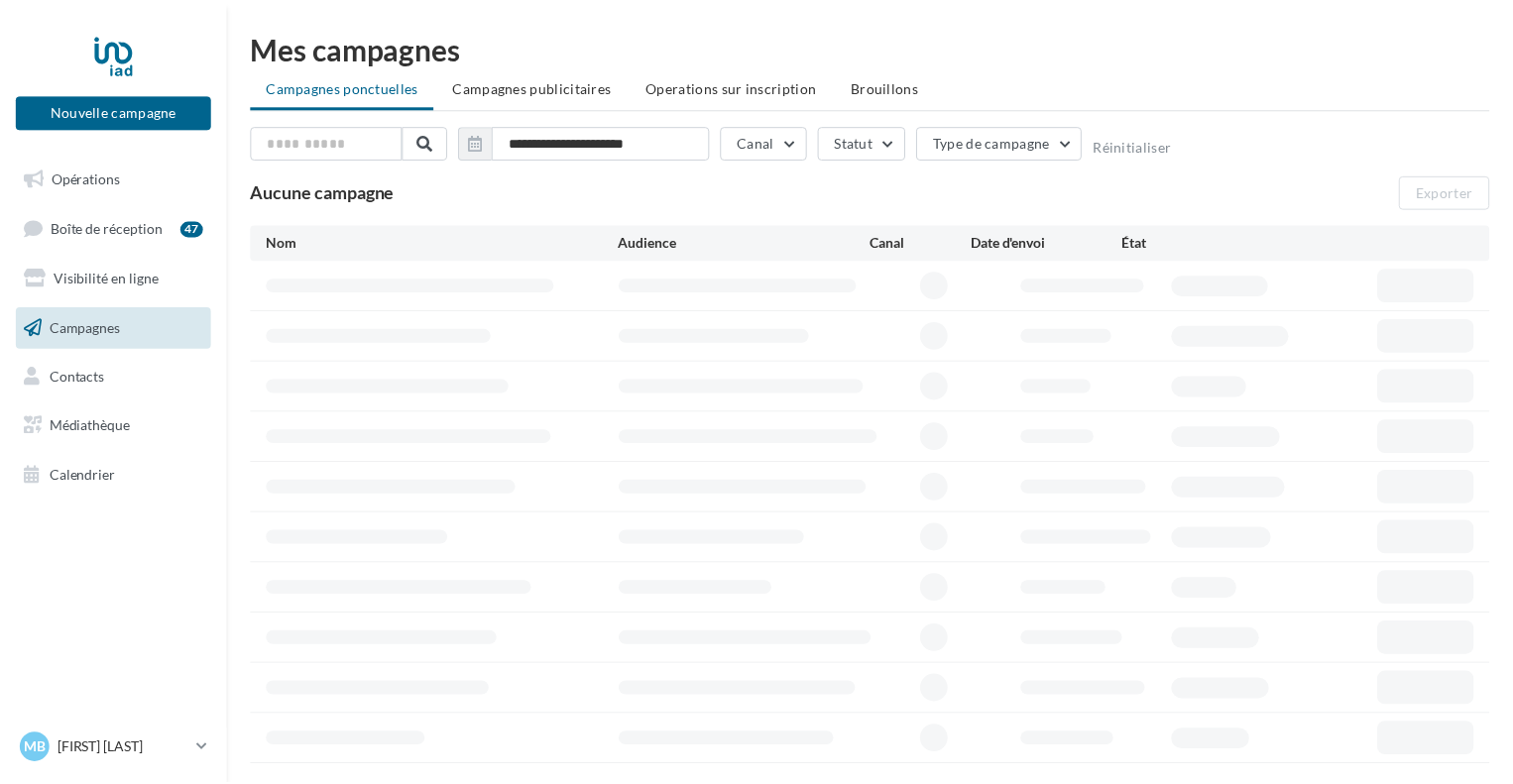 scroll, scrollTop: 0, scrollLeft: 0, axis: both 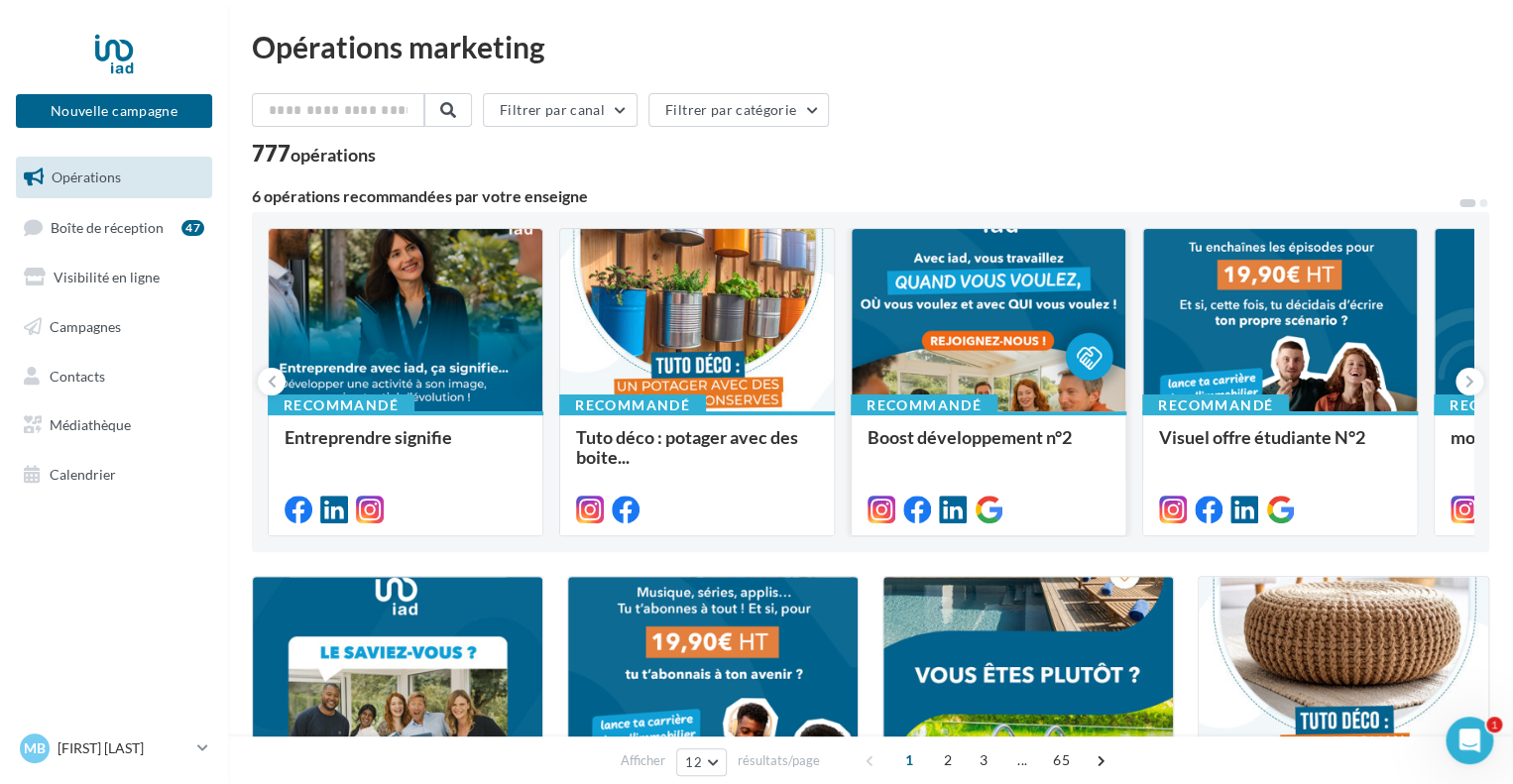click on "Boost développement n°2" at bounding box center (989, 447) 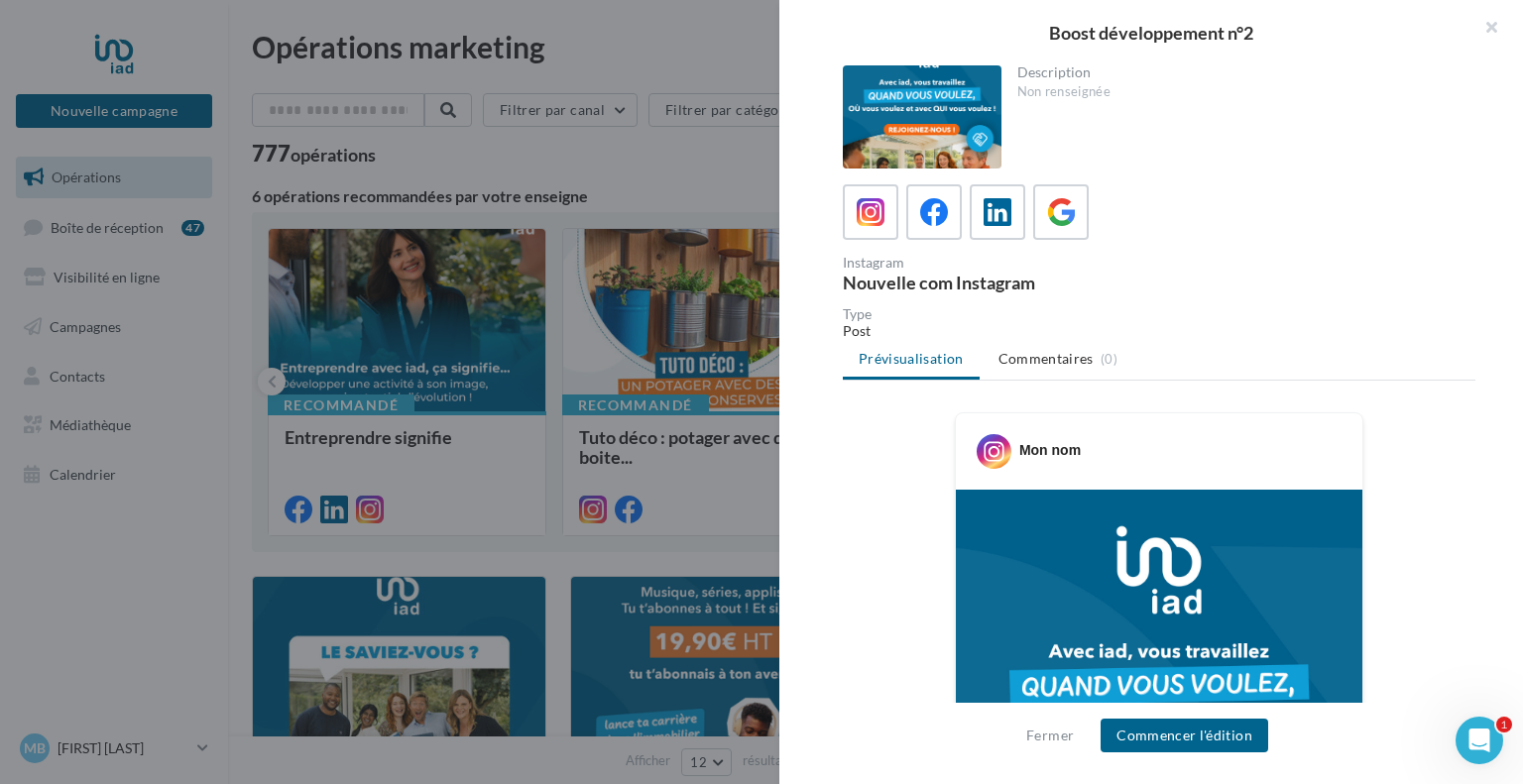 drag, startPoint x: 1509, startPoint y: 117, endPoint x: 1509, endPoint y: 445, distance: 328 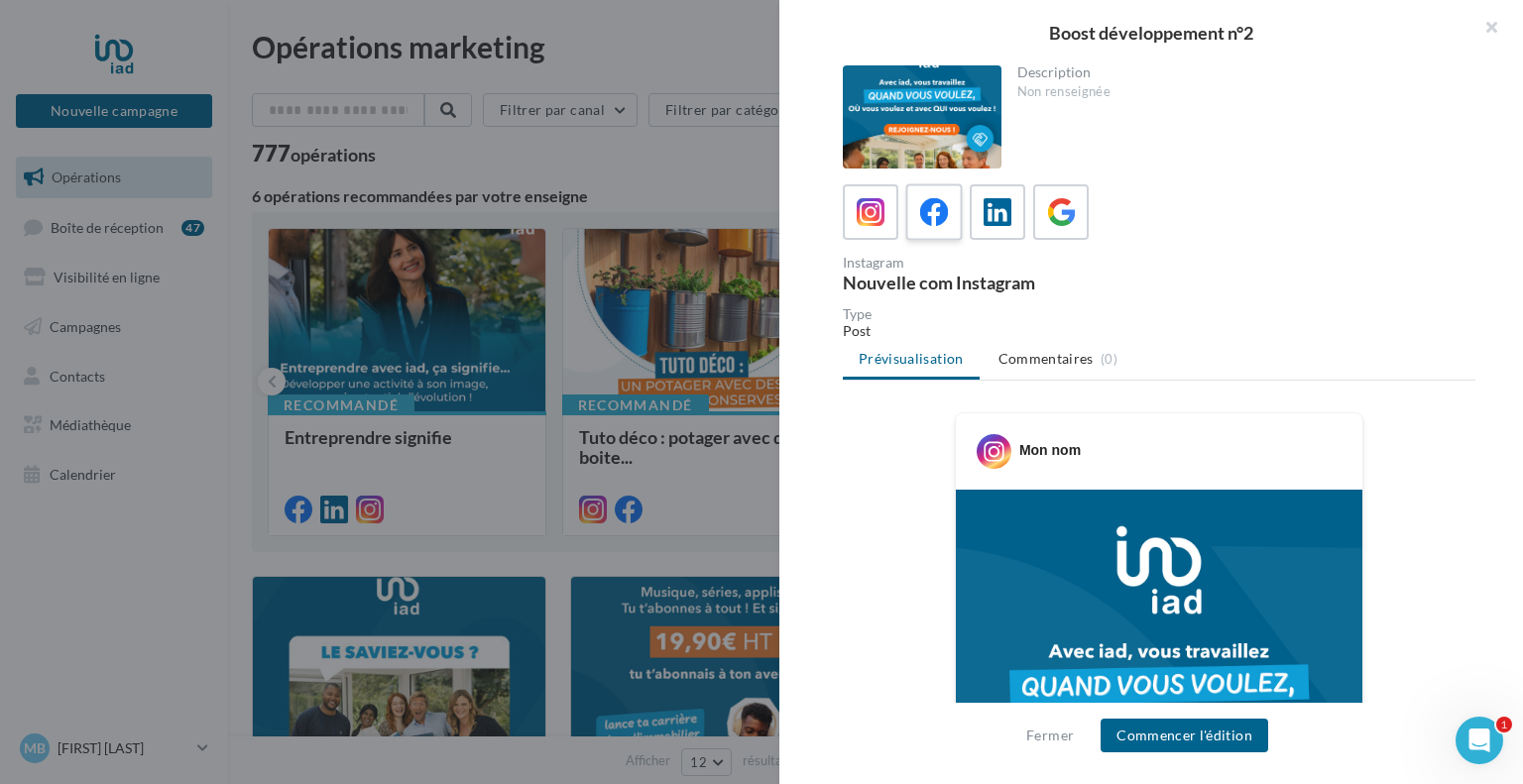 click at bounding box center (934, 212) 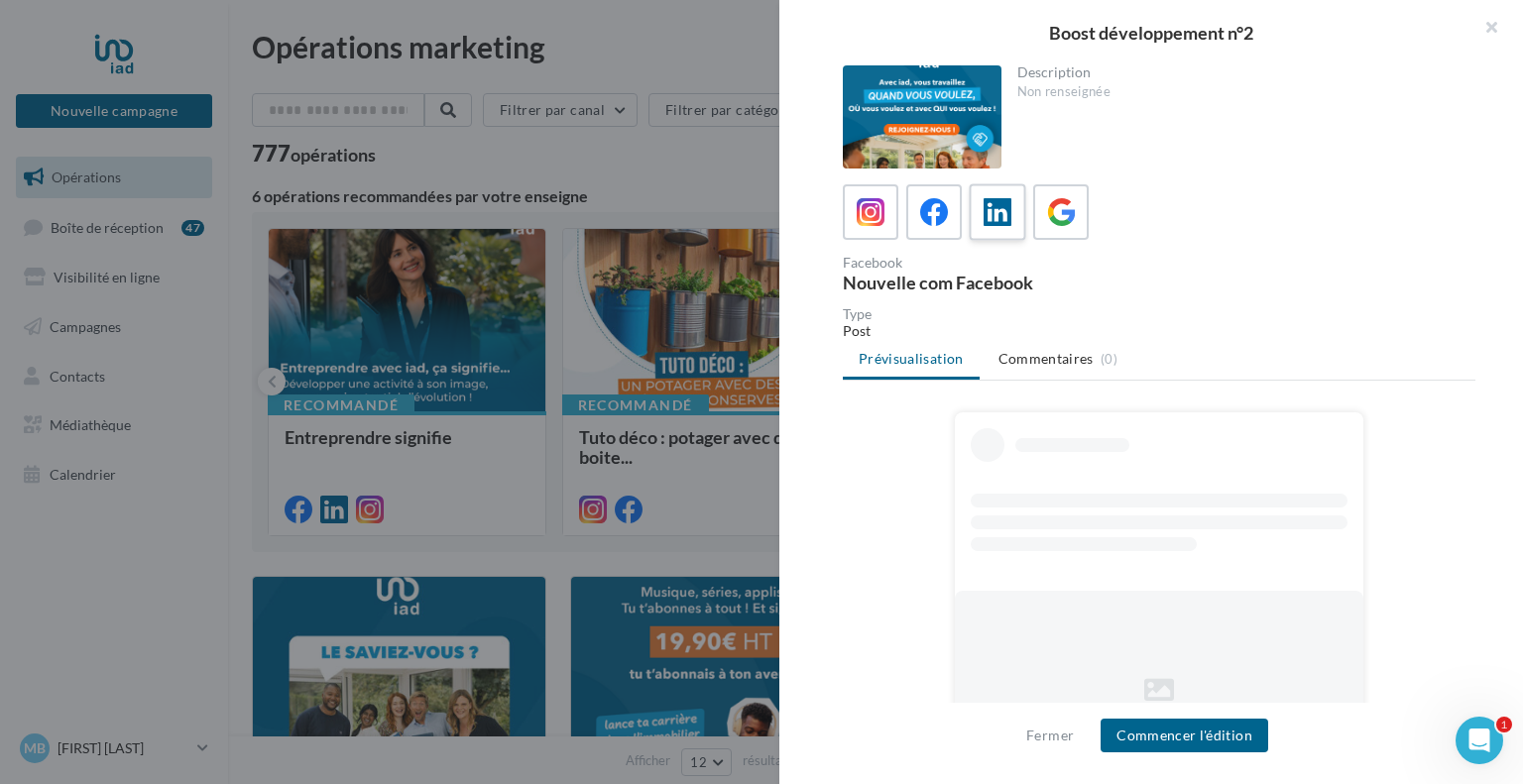 click at bounding box center [997, 212] 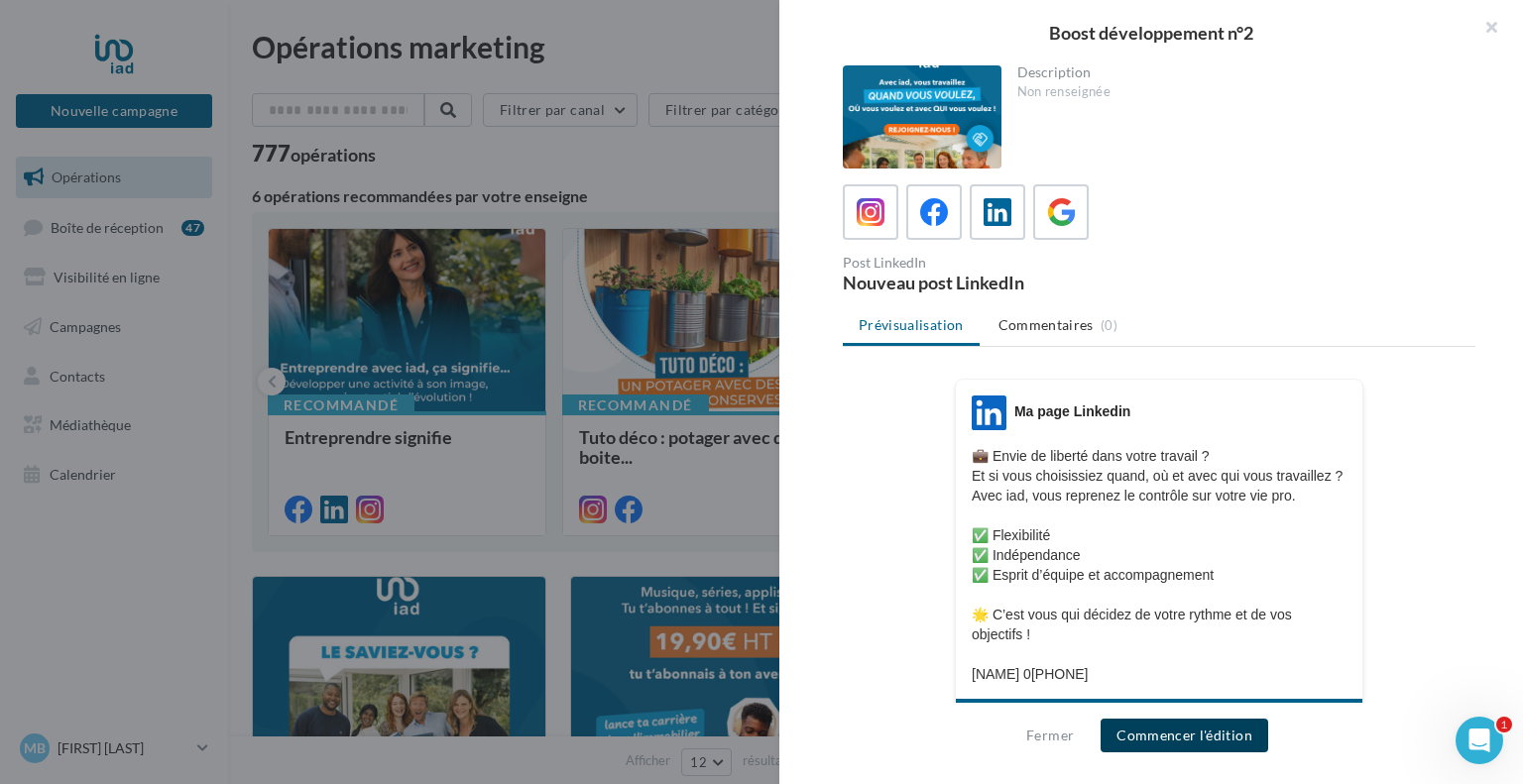 click on "Commencer l'édition" at bounding box center [1184, 735] 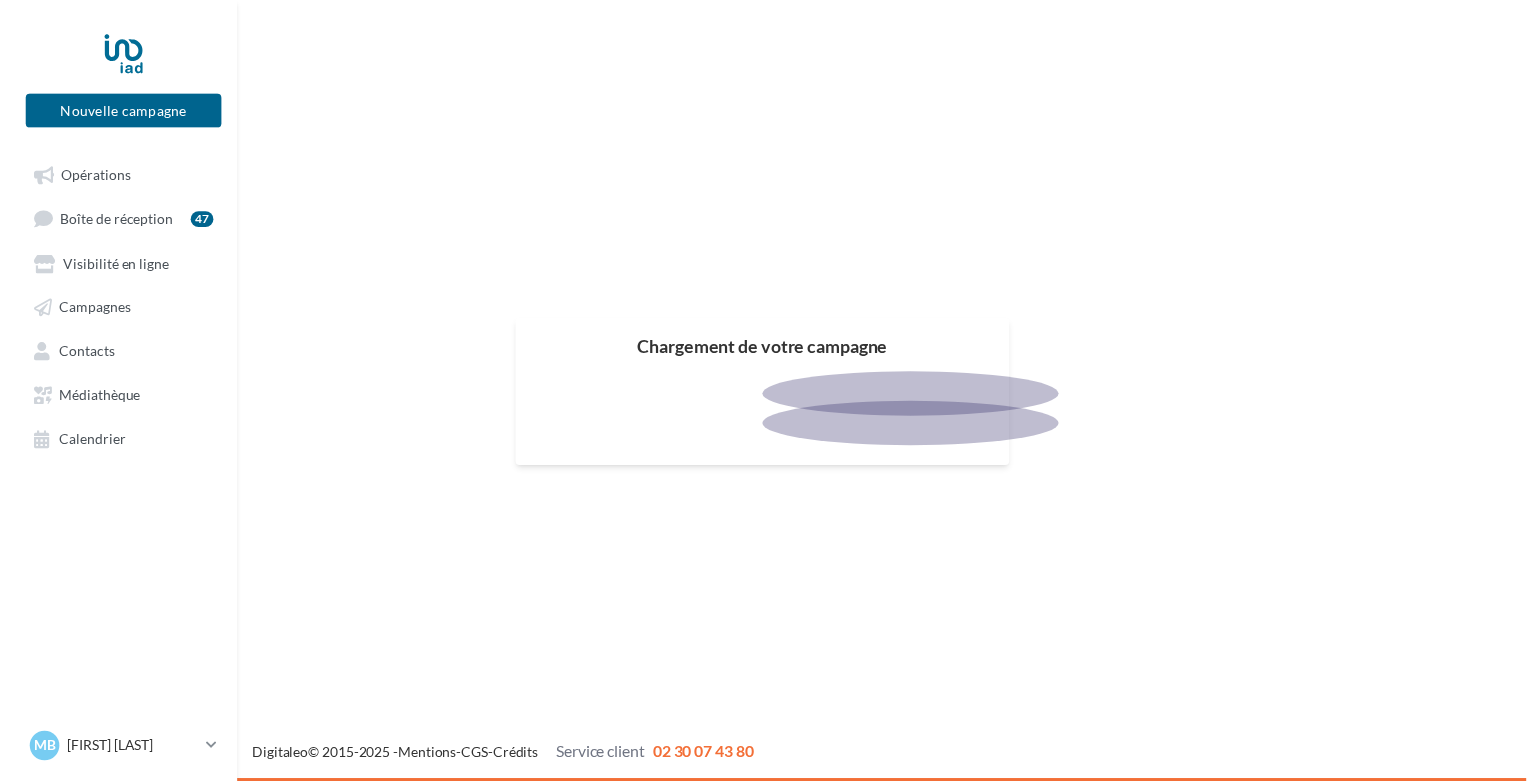 scroll, scrollTop: 0, scrollLeft: 0, axis: both 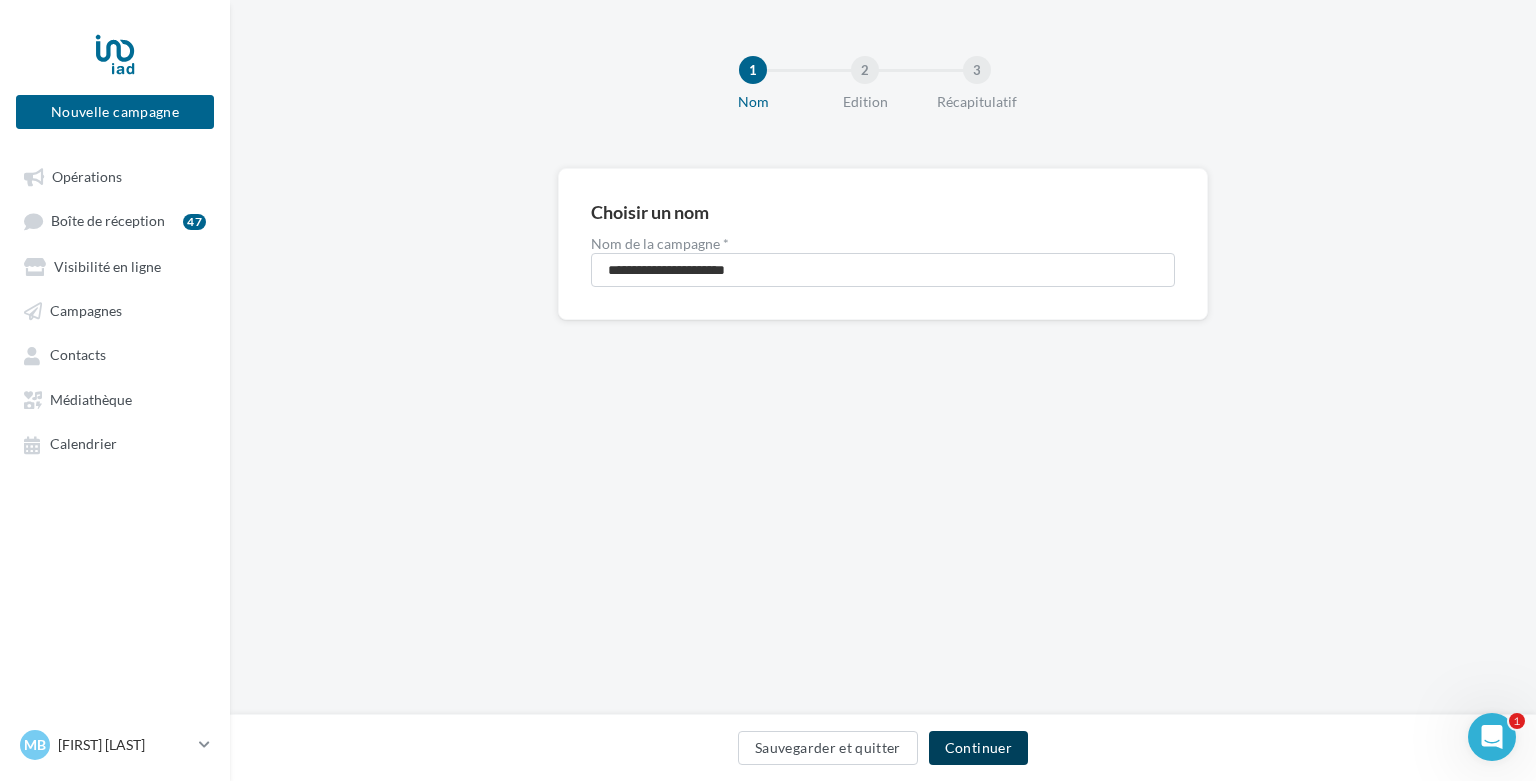 click on "Continuer" at bounding box center (978, 748) 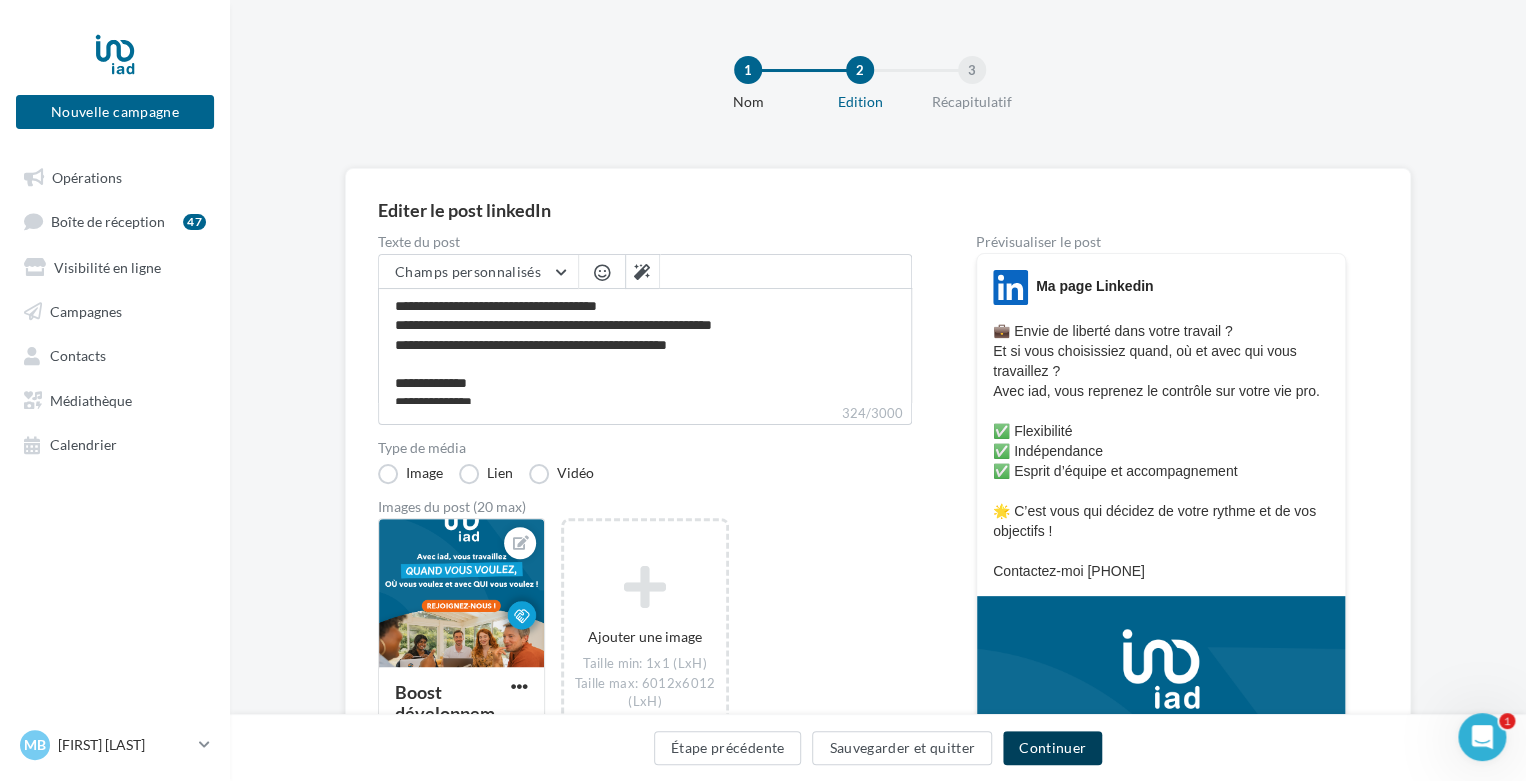 click on "Continuer" at bounding box center [1052, 748] 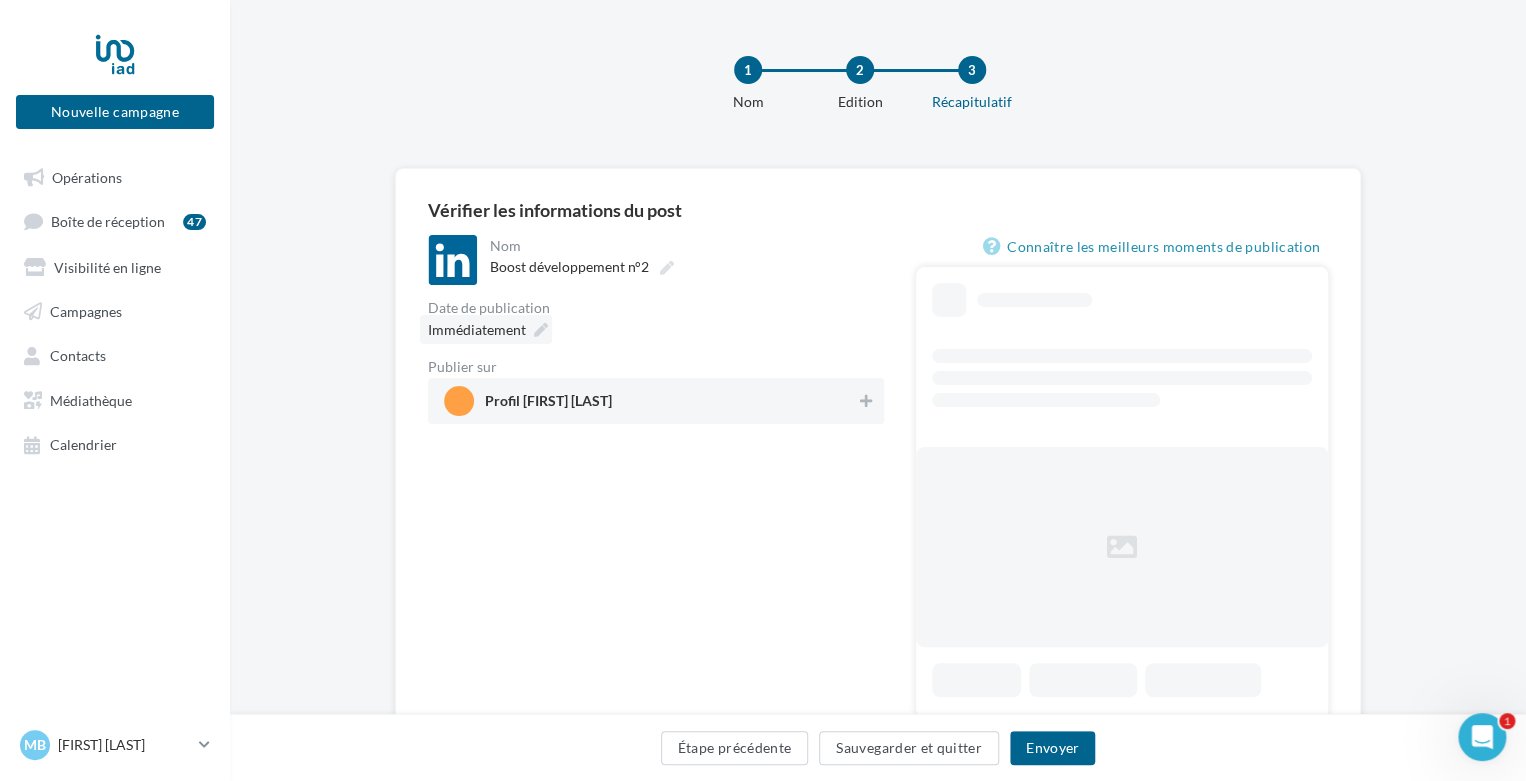click on "Immédiatement" at bounding box center (486, 329) 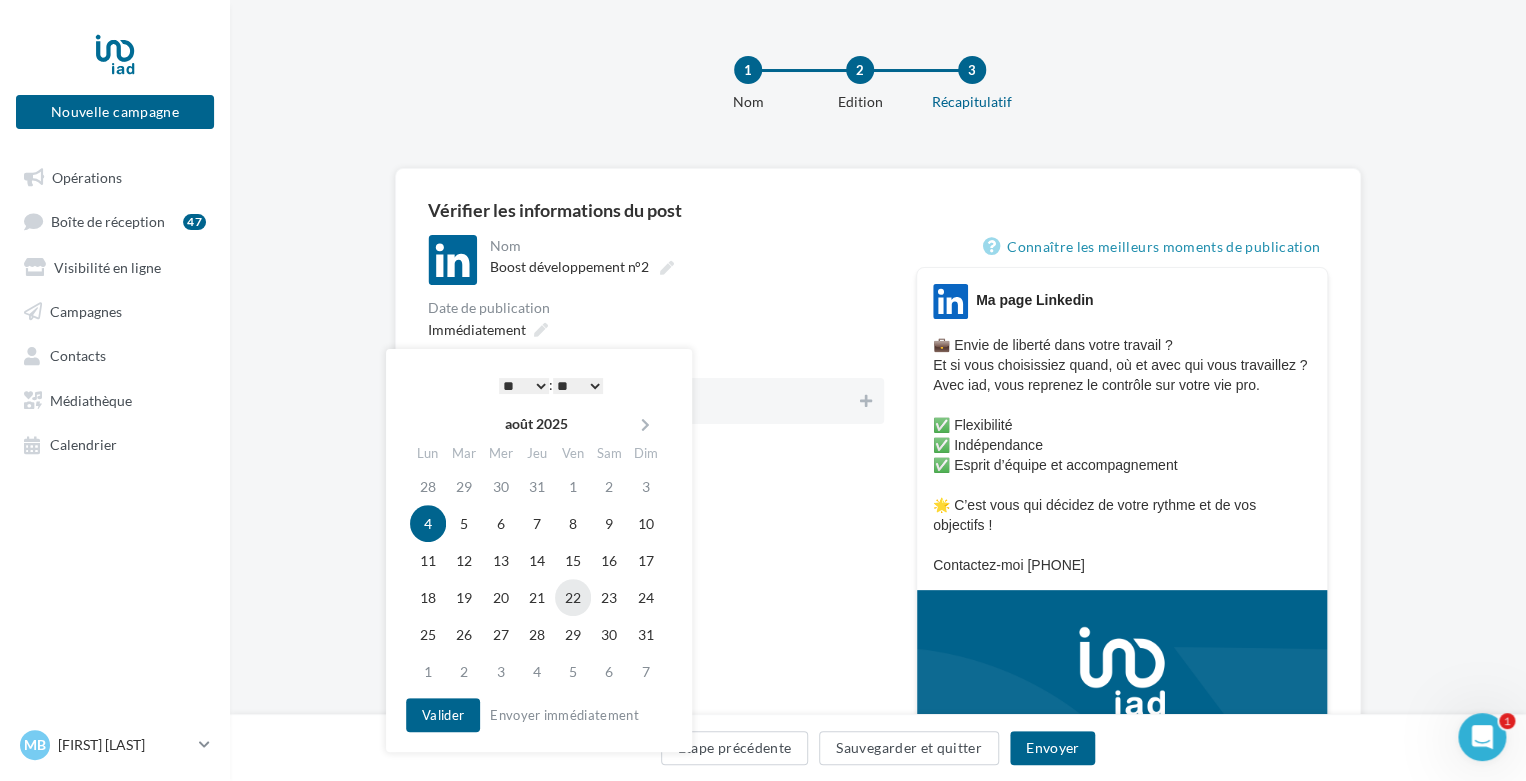 click on "22" at bounding box center [573, 597] 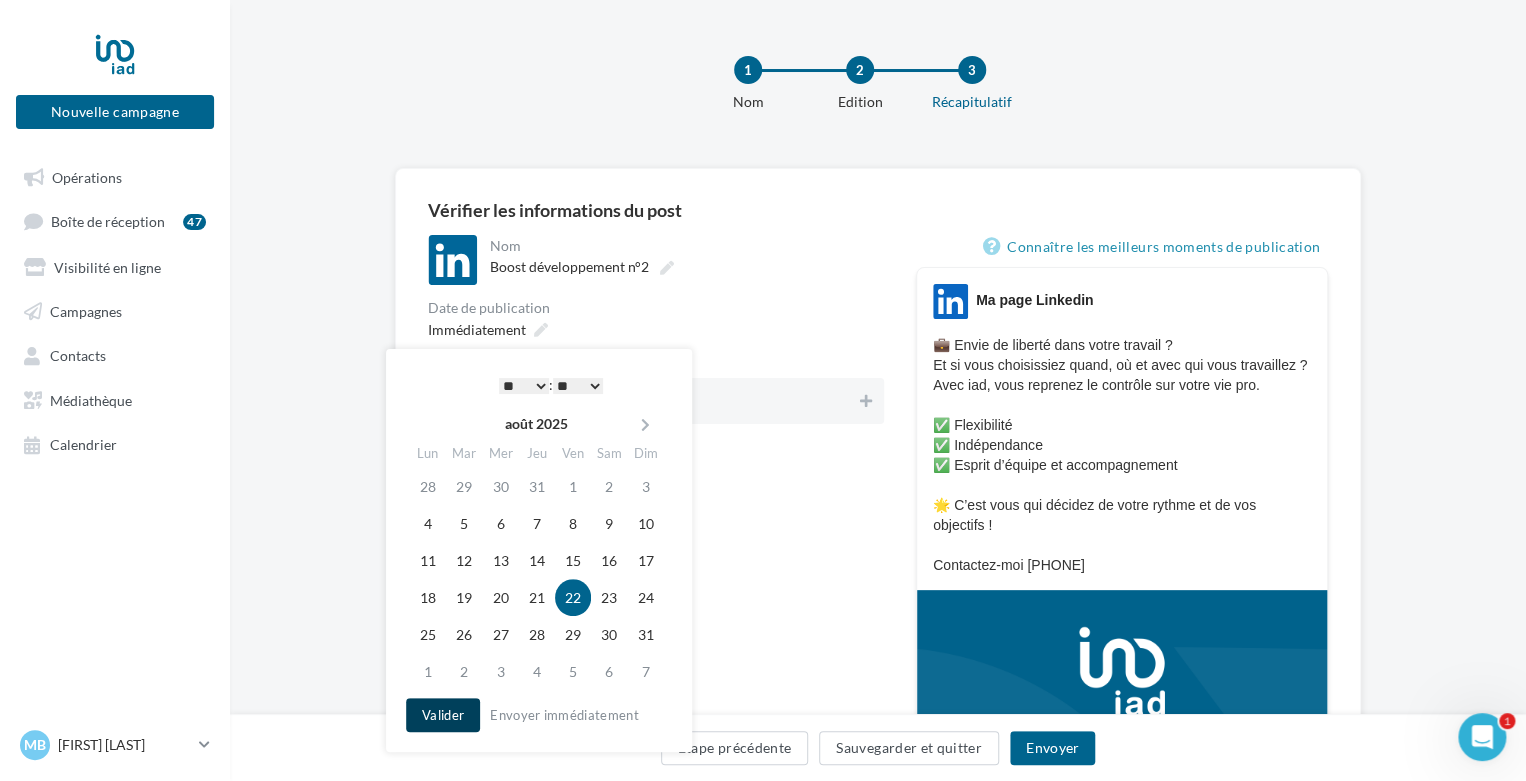 click on "Valider" at bounding box center [443, 715] 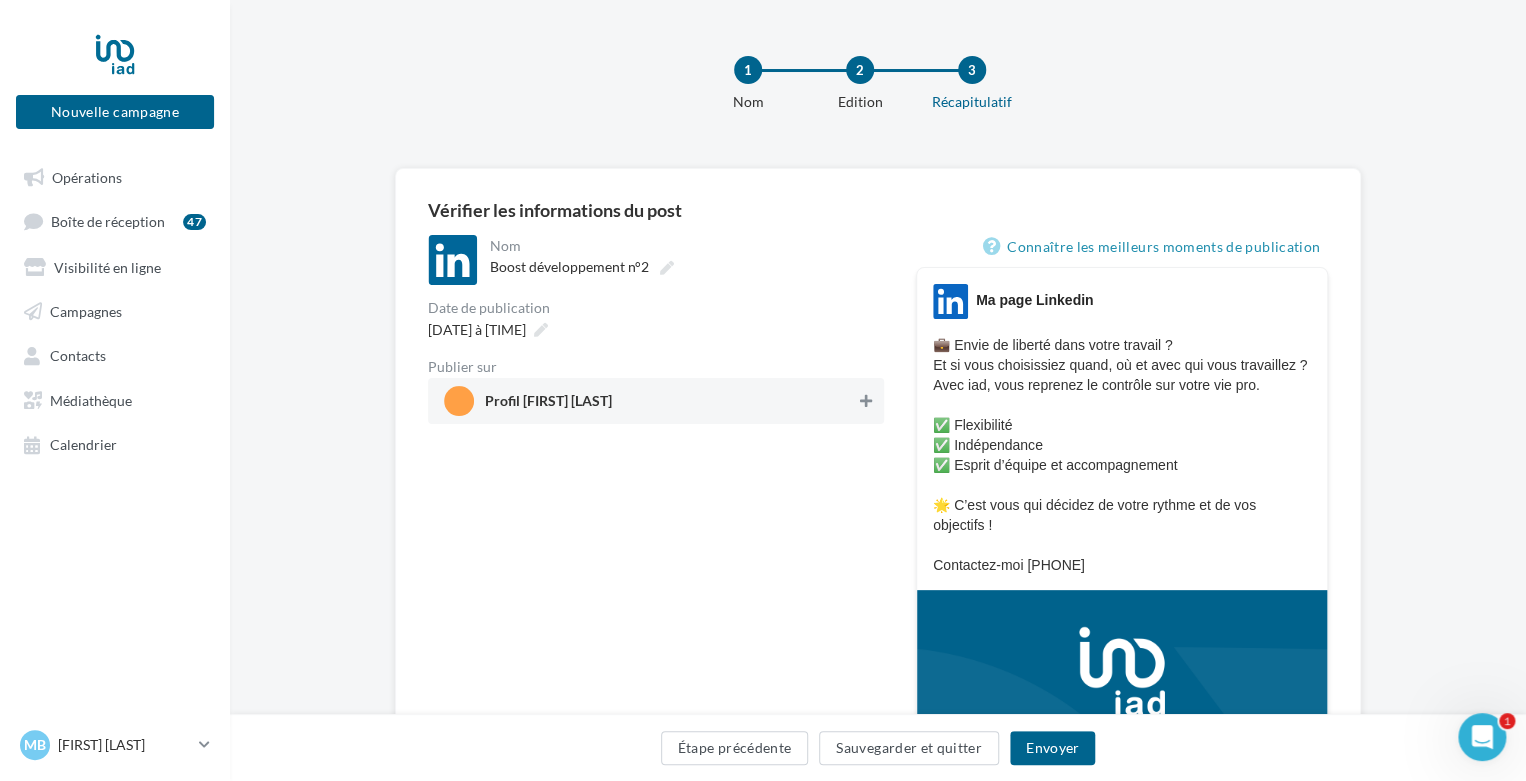 click at bounding box center [866, 401] 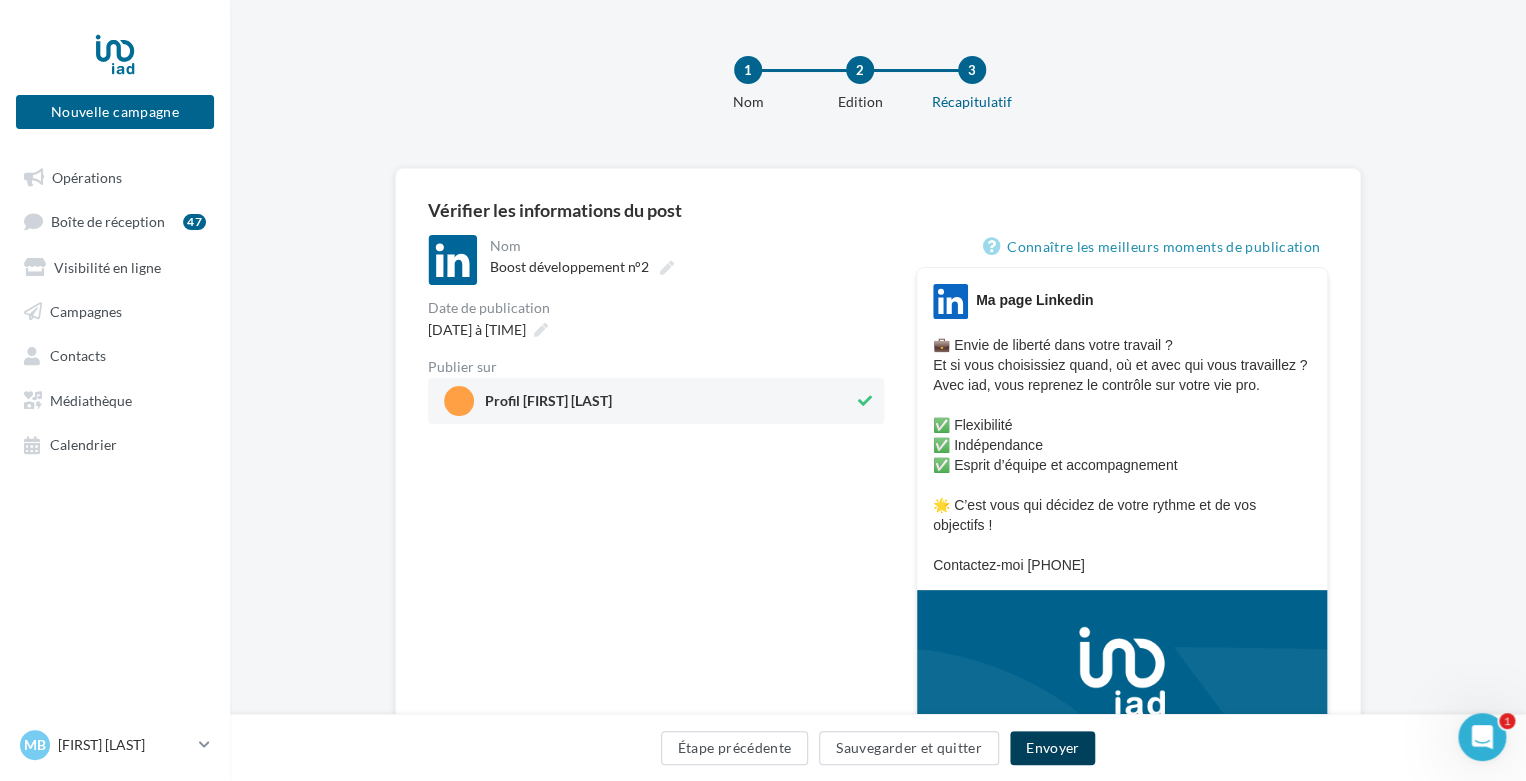 click on "Envoyer" at bounding box center (1052, 748) 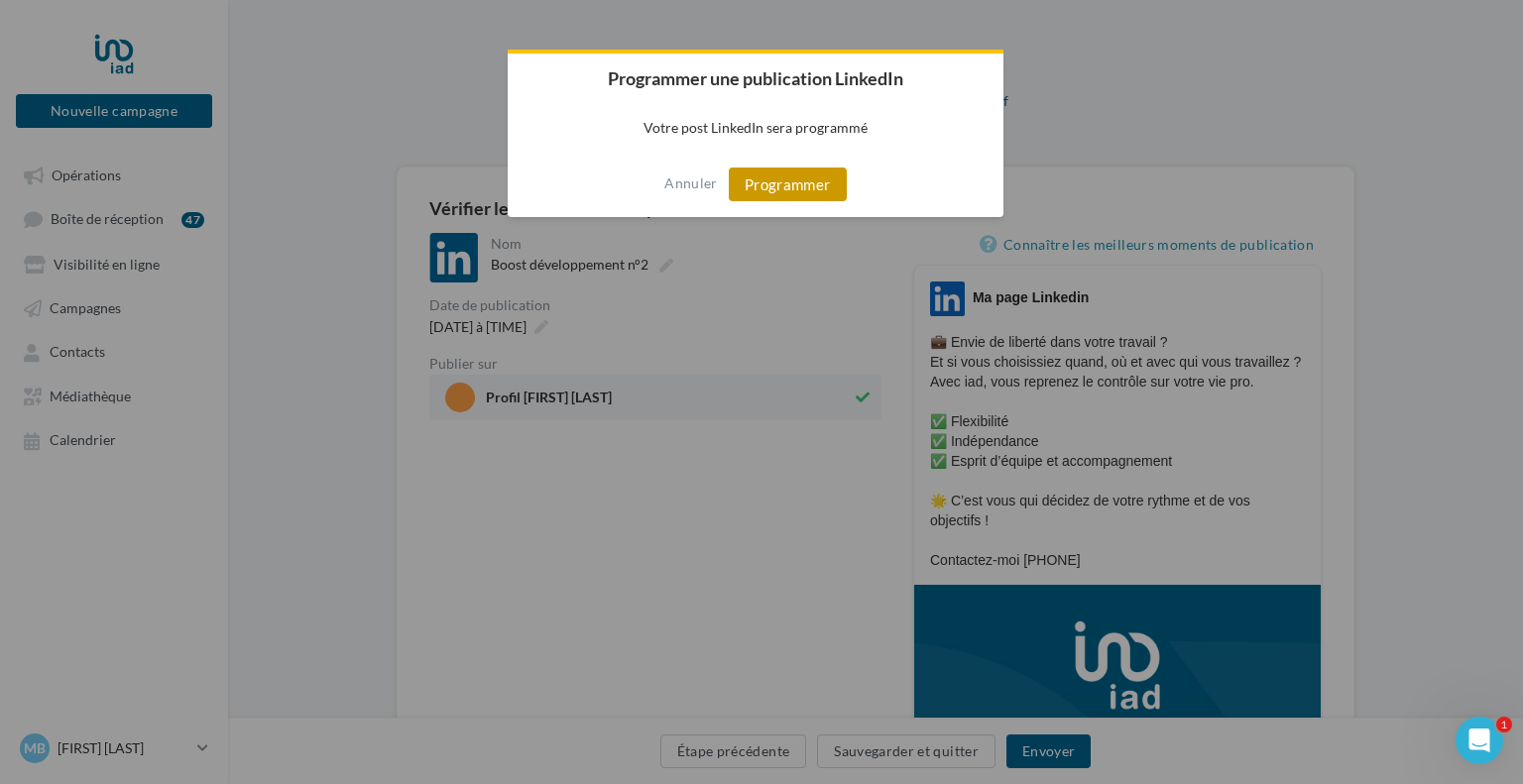 click on "Programmer" at bounding box center [787, 184] 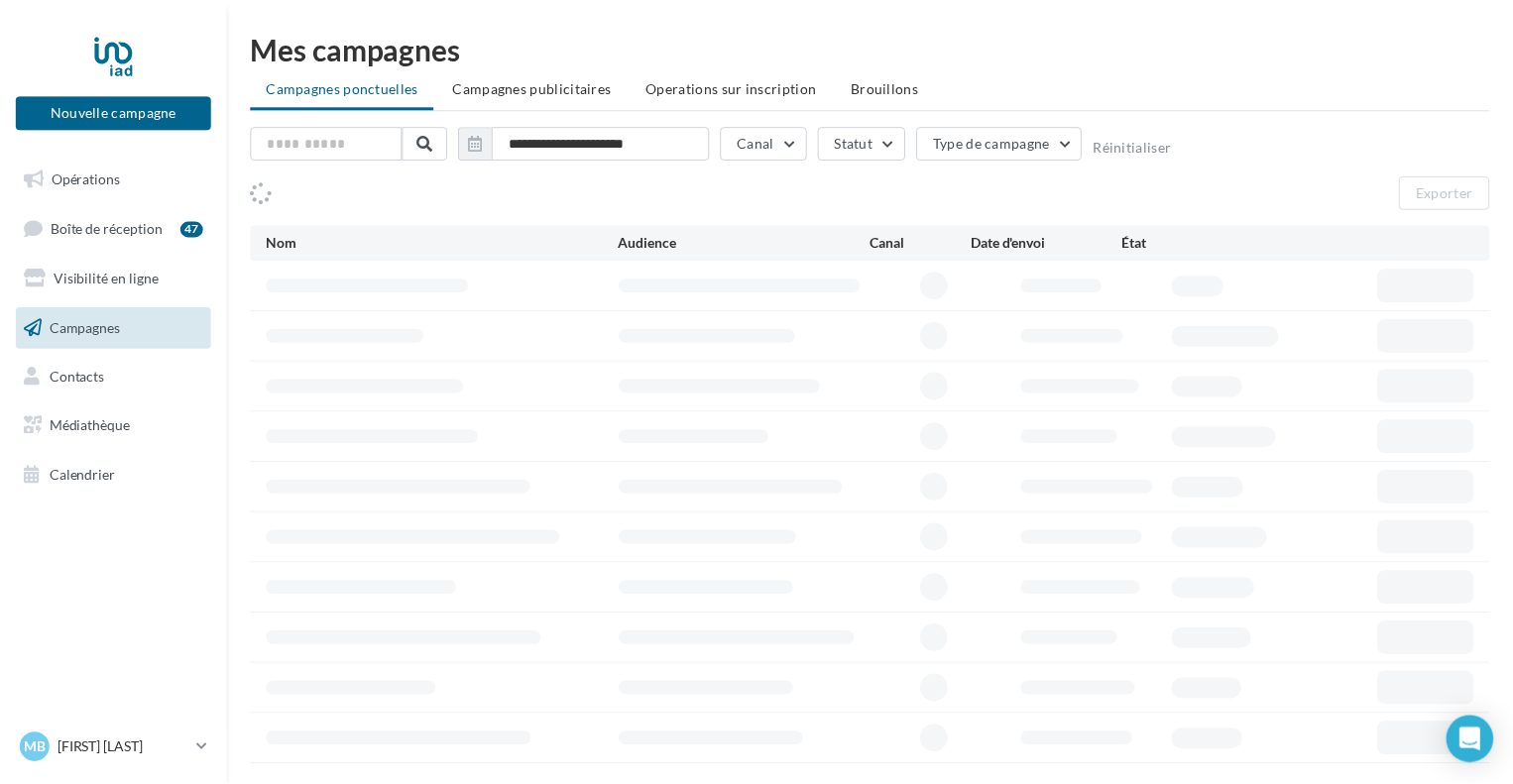 scroll, scrollTop: 0, scrollLeft: 0, axis: both 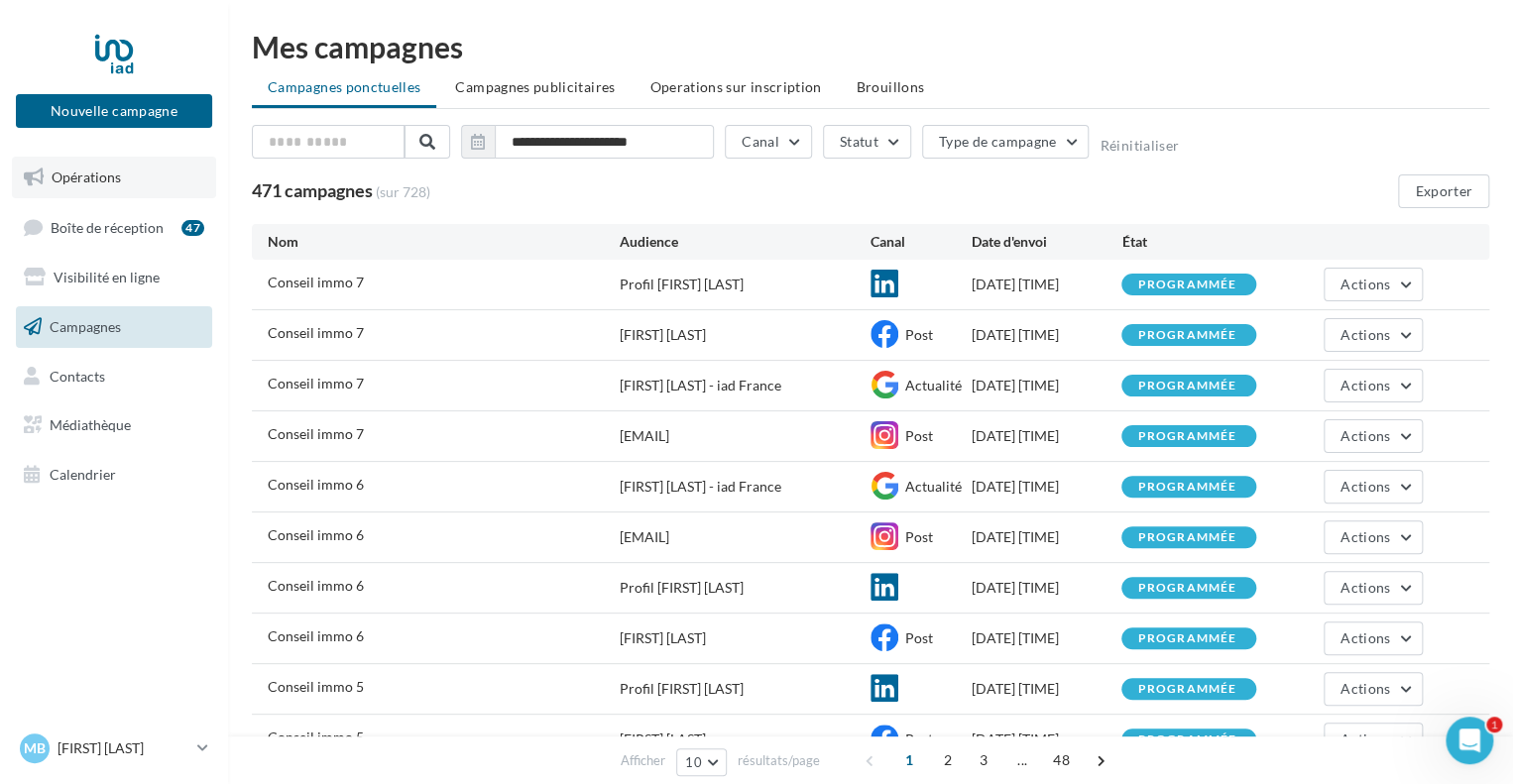 click on "Opérations" at bounding box center [114, 177] 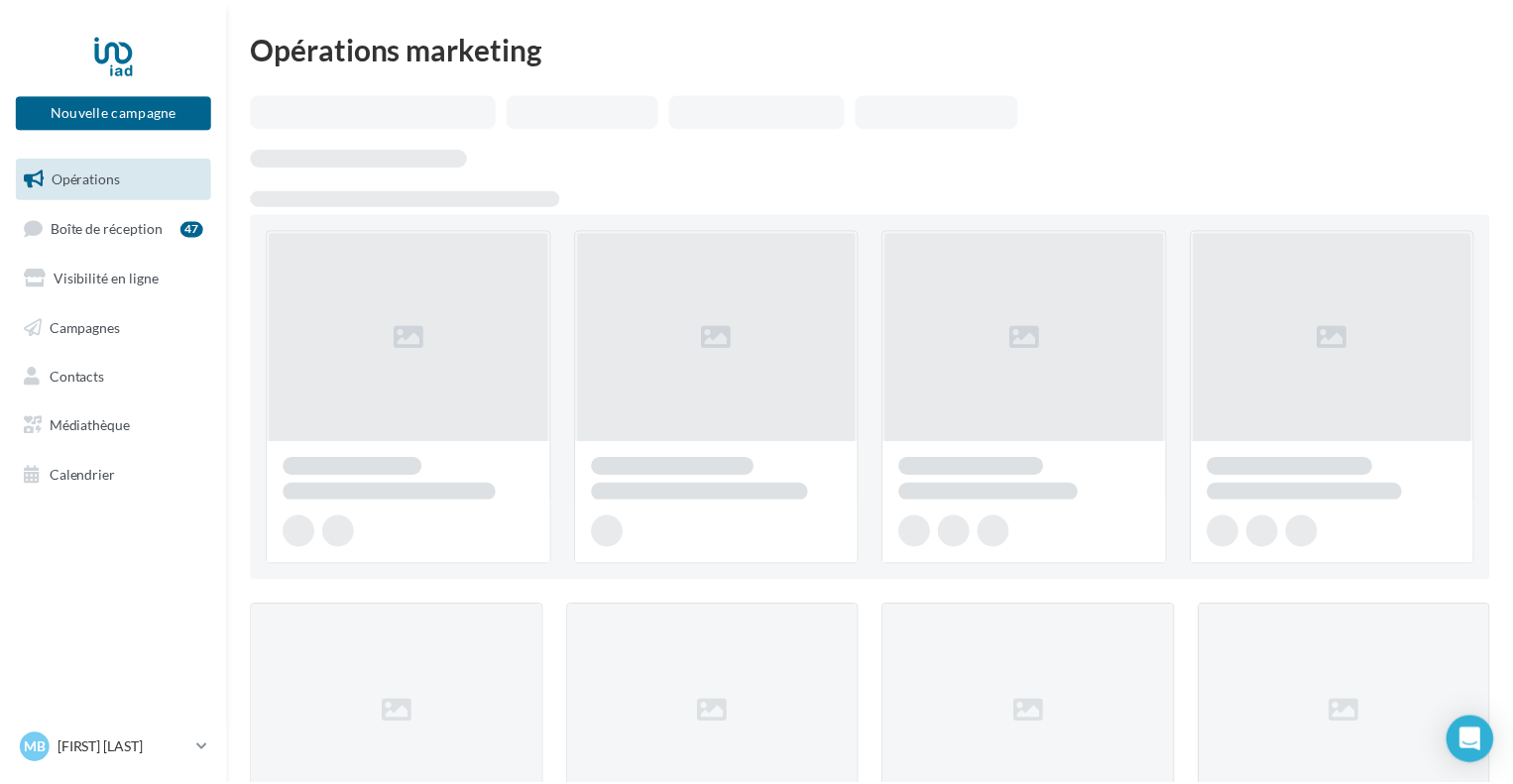 scroll, scrollTop: 0, scrollLeft: 0, axis: both 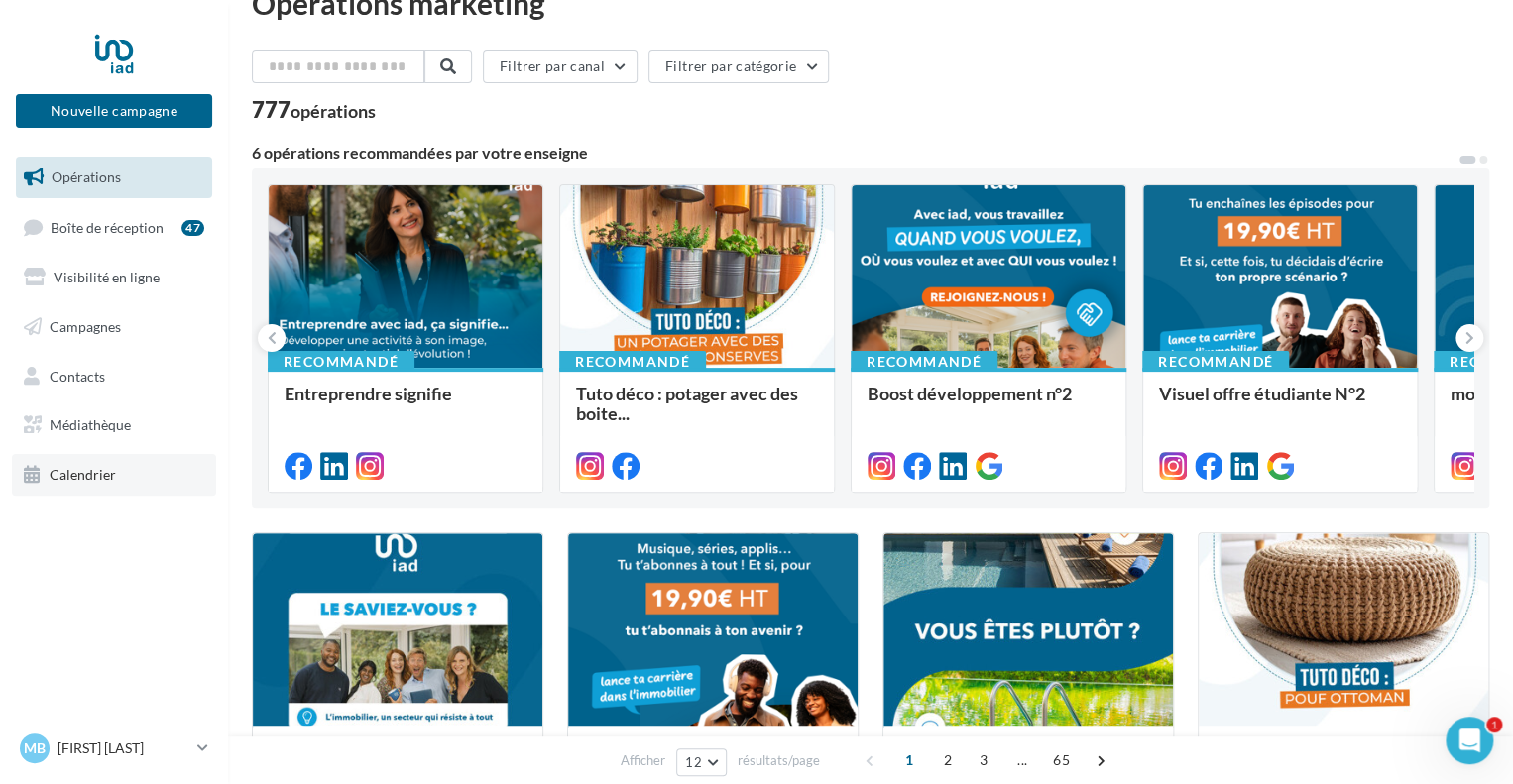 click on "Calendrier" at bounding box center [114, 475] 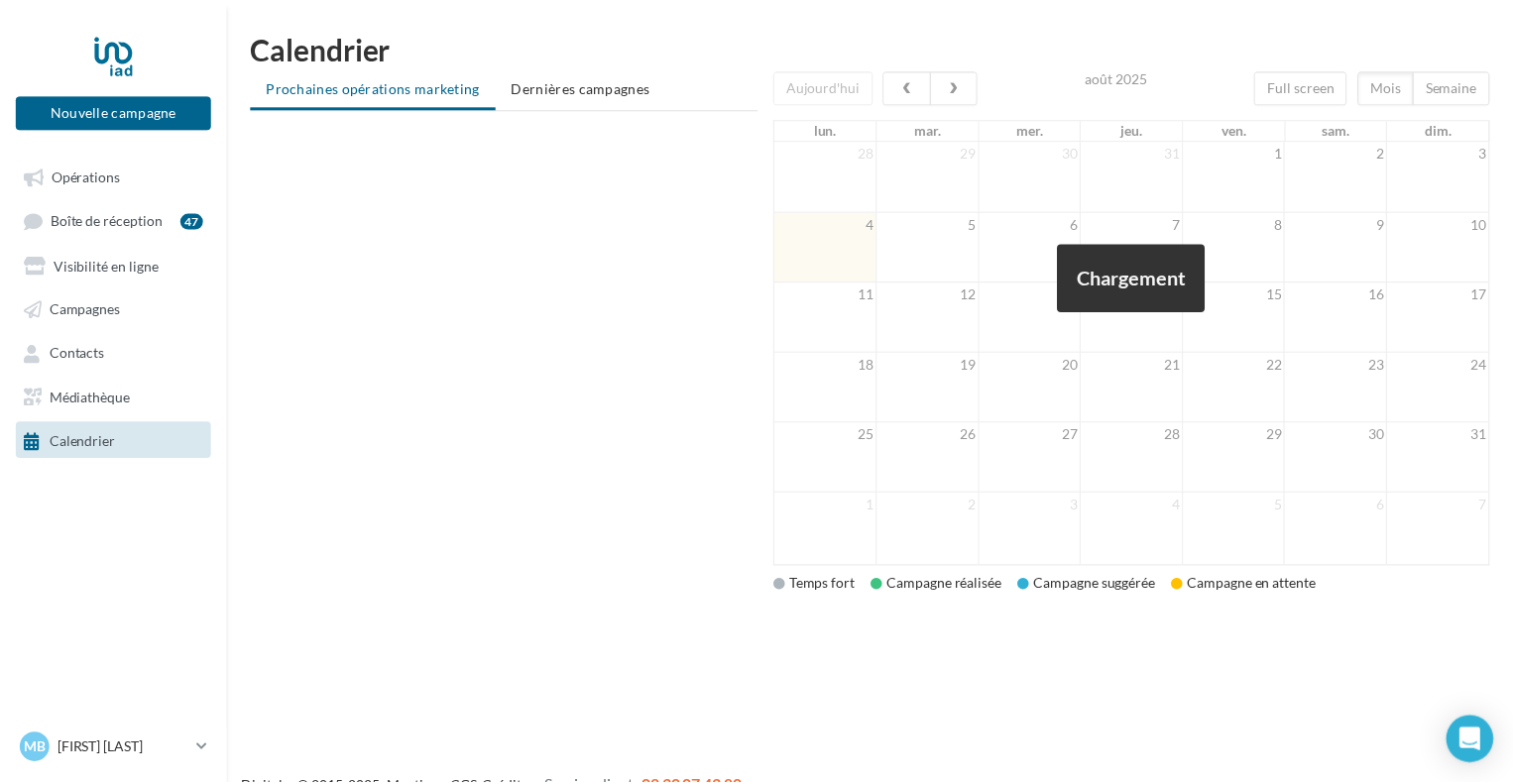 scroll, scrollTop: 0, scrollLeft: 0, axis: both 